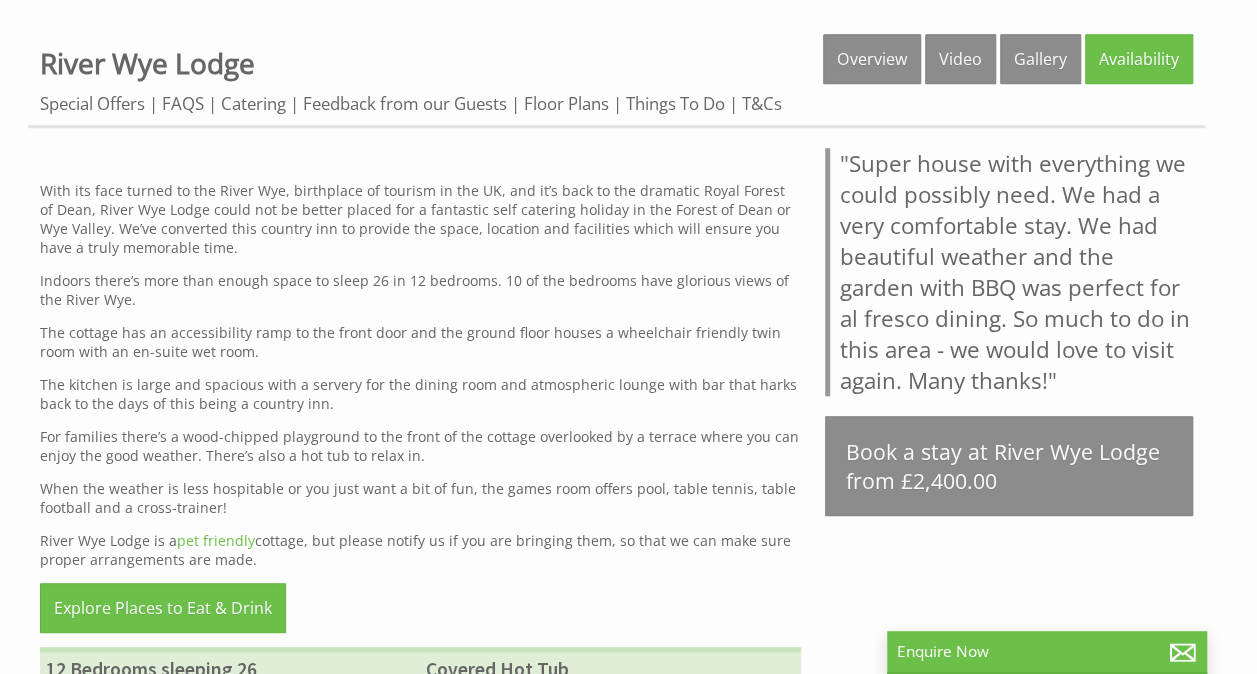 scroll, scrollTop: 700, scrollLeft: 0, axis: vertical 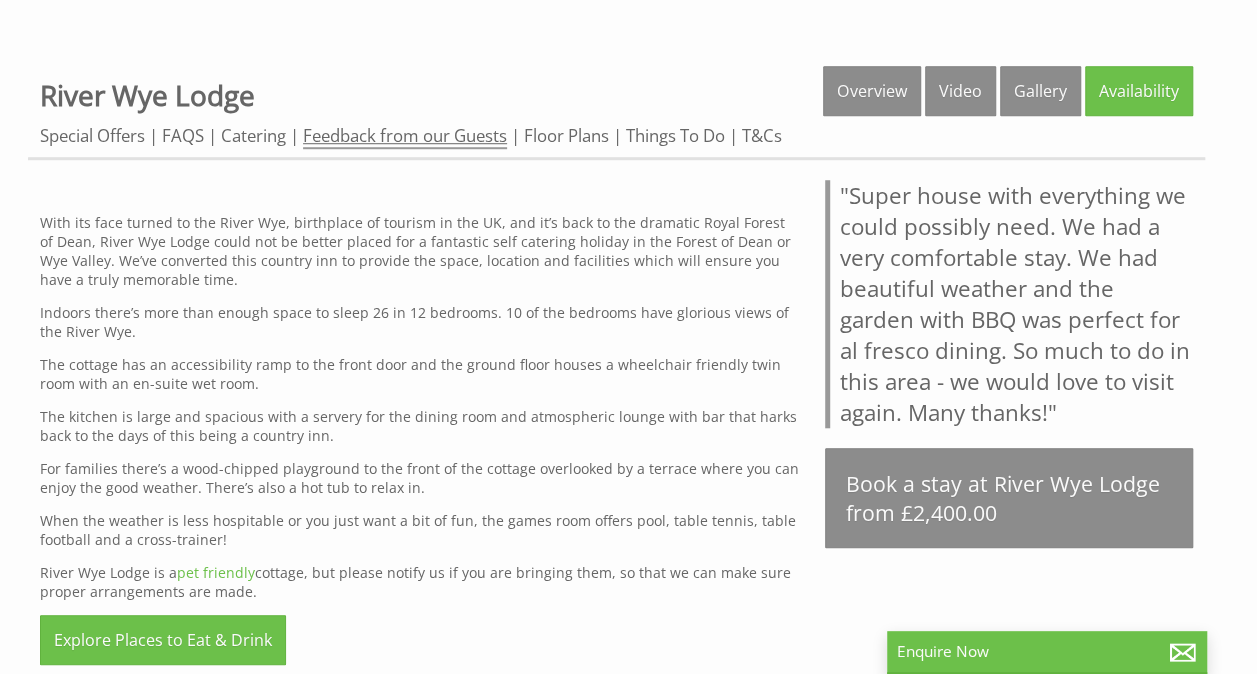 click on "Feedback from our Guests" at bounding box center [405, 136] 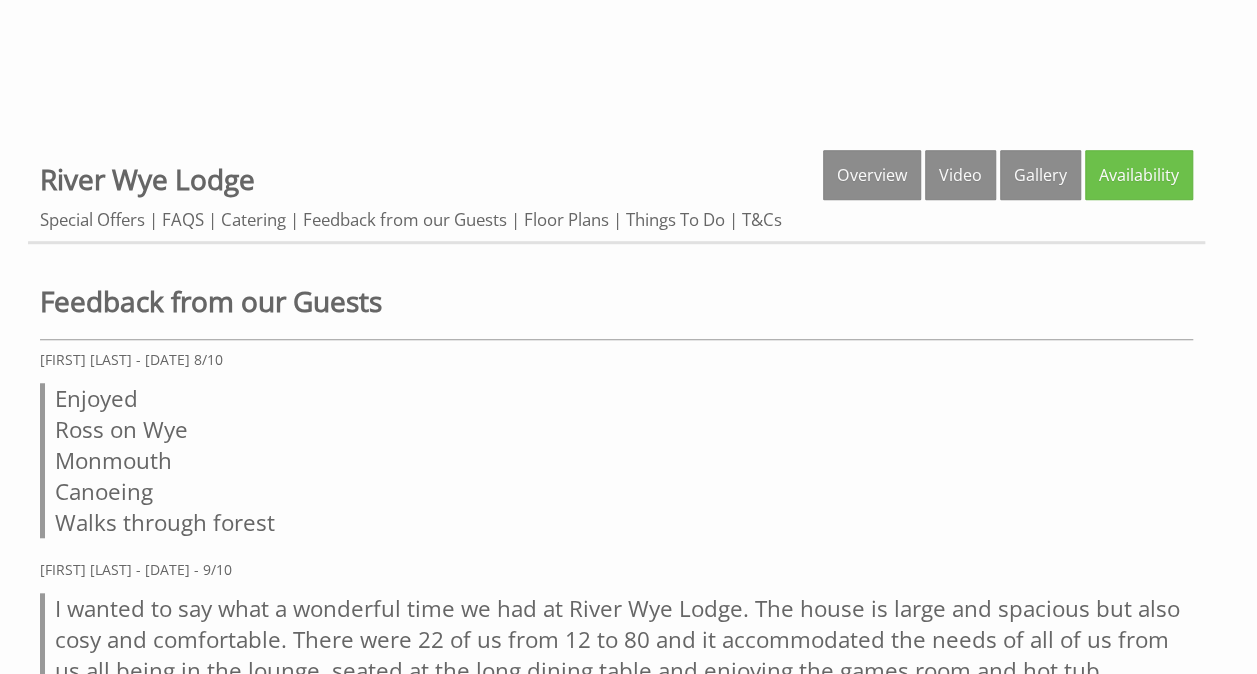 scroll, scrollTop: 500, scrollLeft: 0, axis: vertical 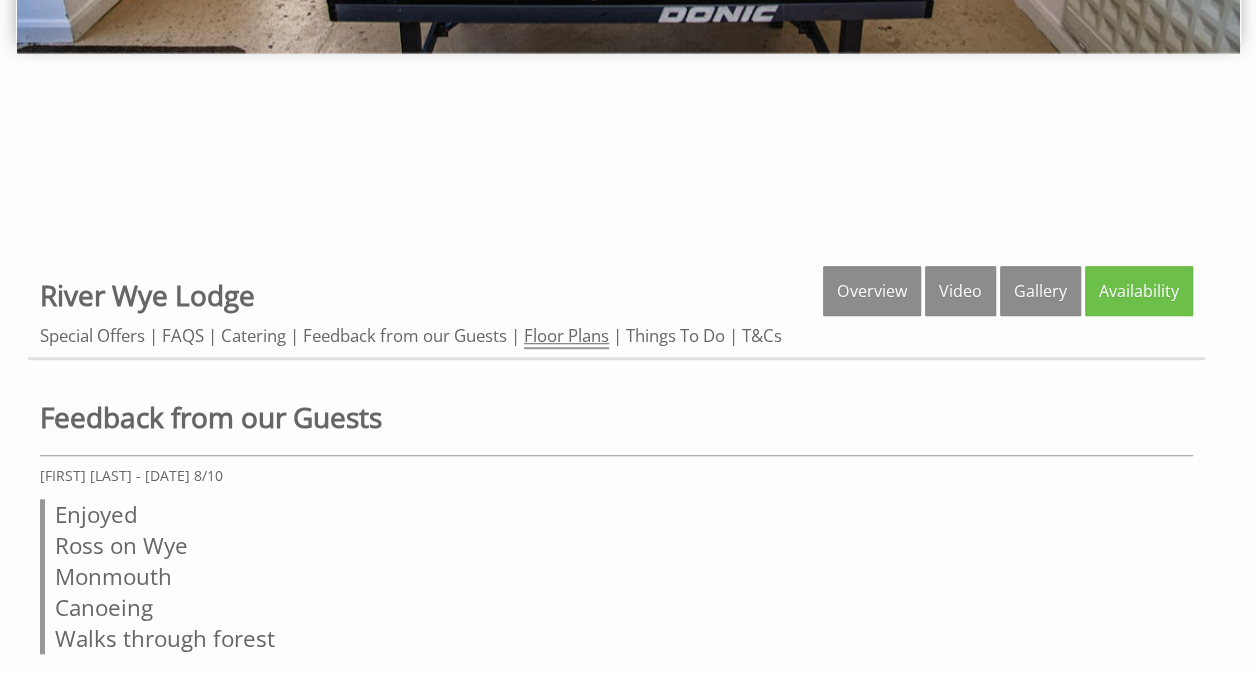 click on "Floor Plans" at bounding box center [566, 336] 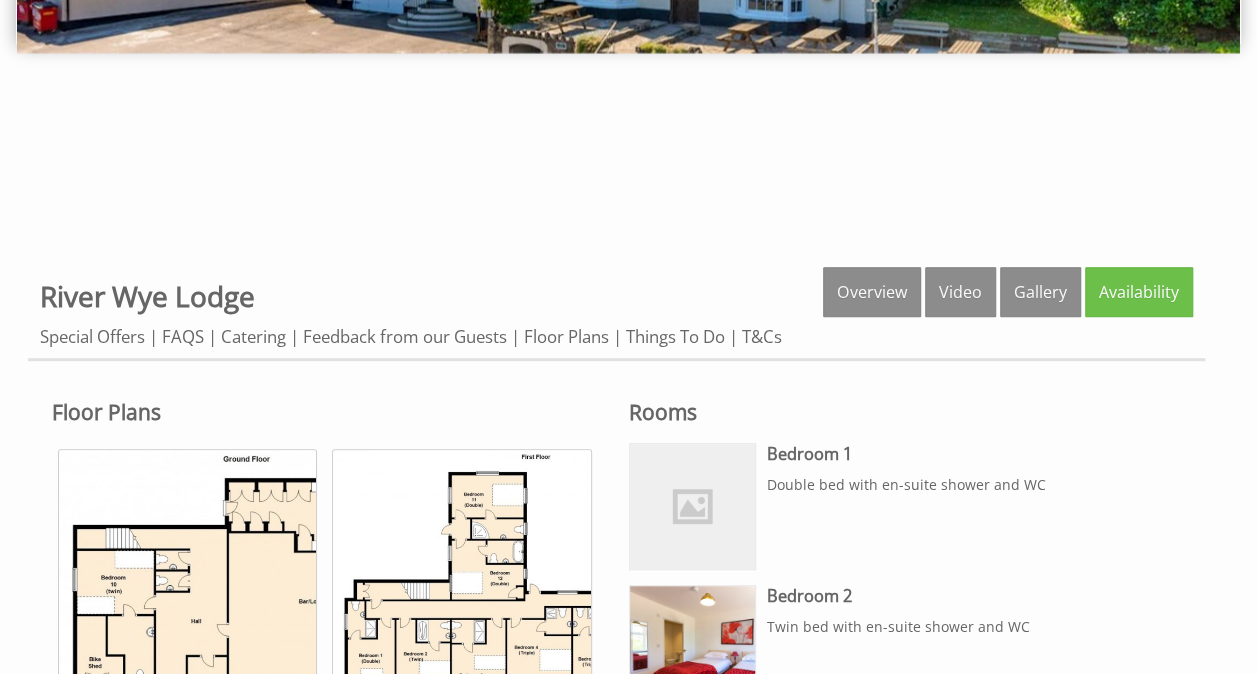 scroll, scrollTop: 500, scrollLeft: 0, axis: vertical 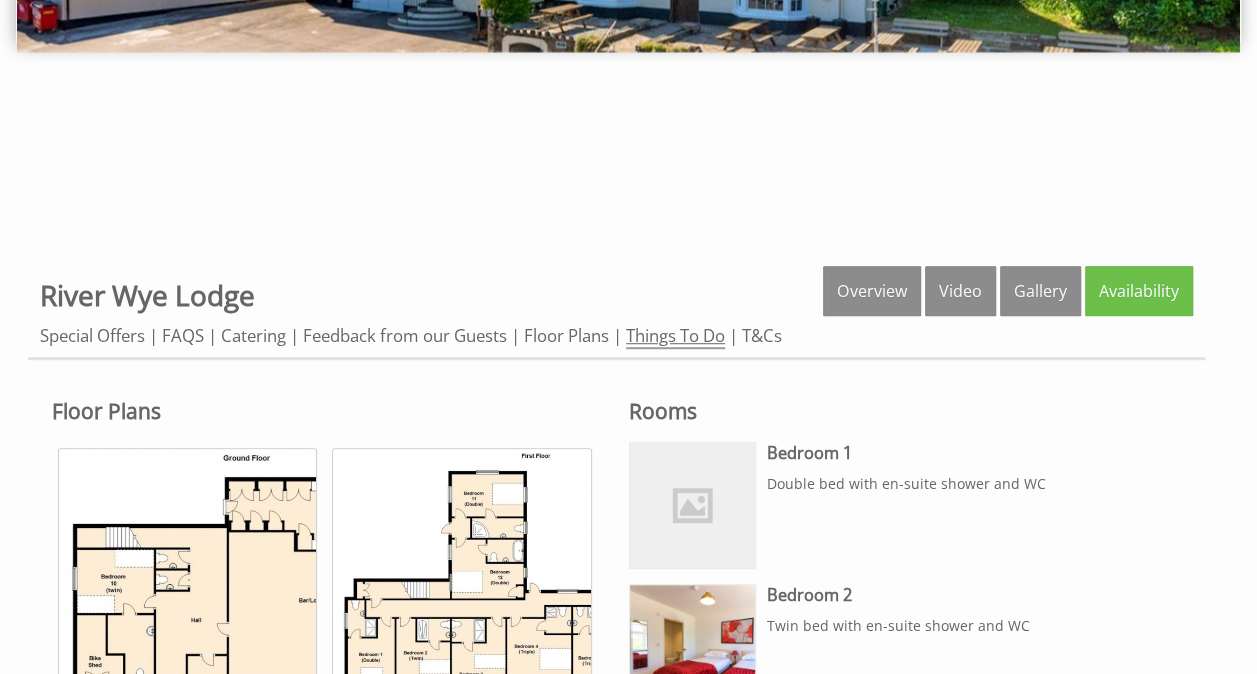 click on "Things To Do" at bounding box center (675, 336) 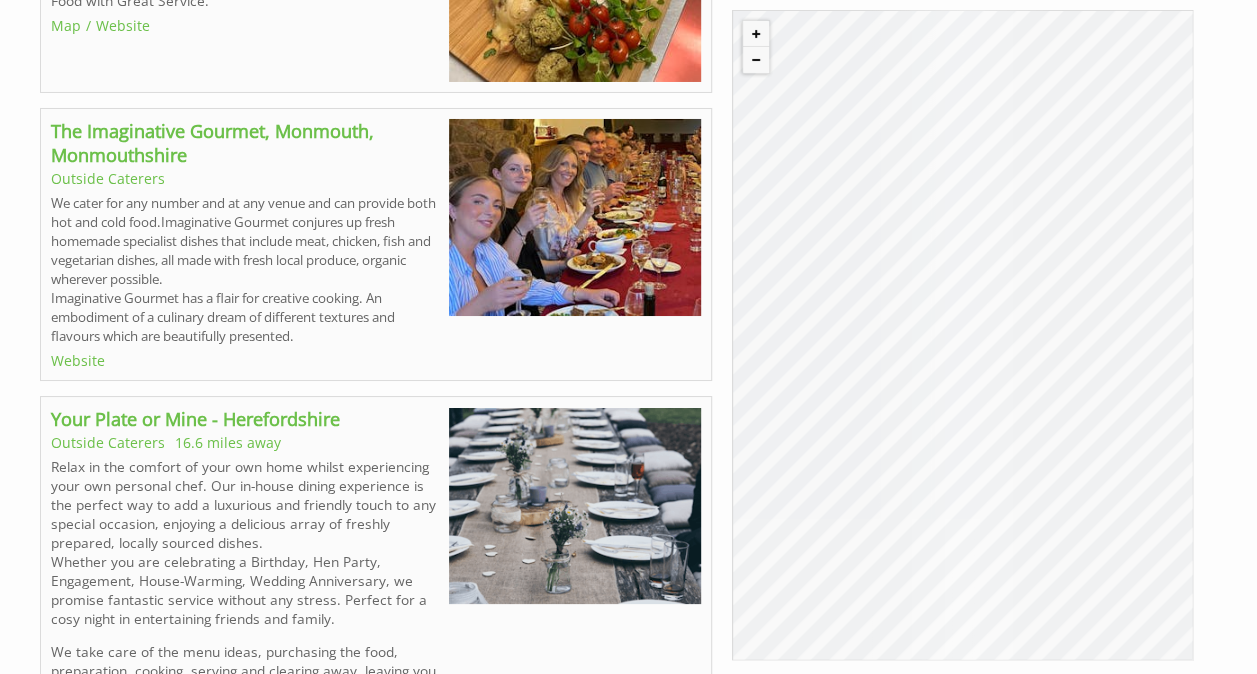 scroll, scrollTop: 3600, scrollLeft: 0, axis: vertical 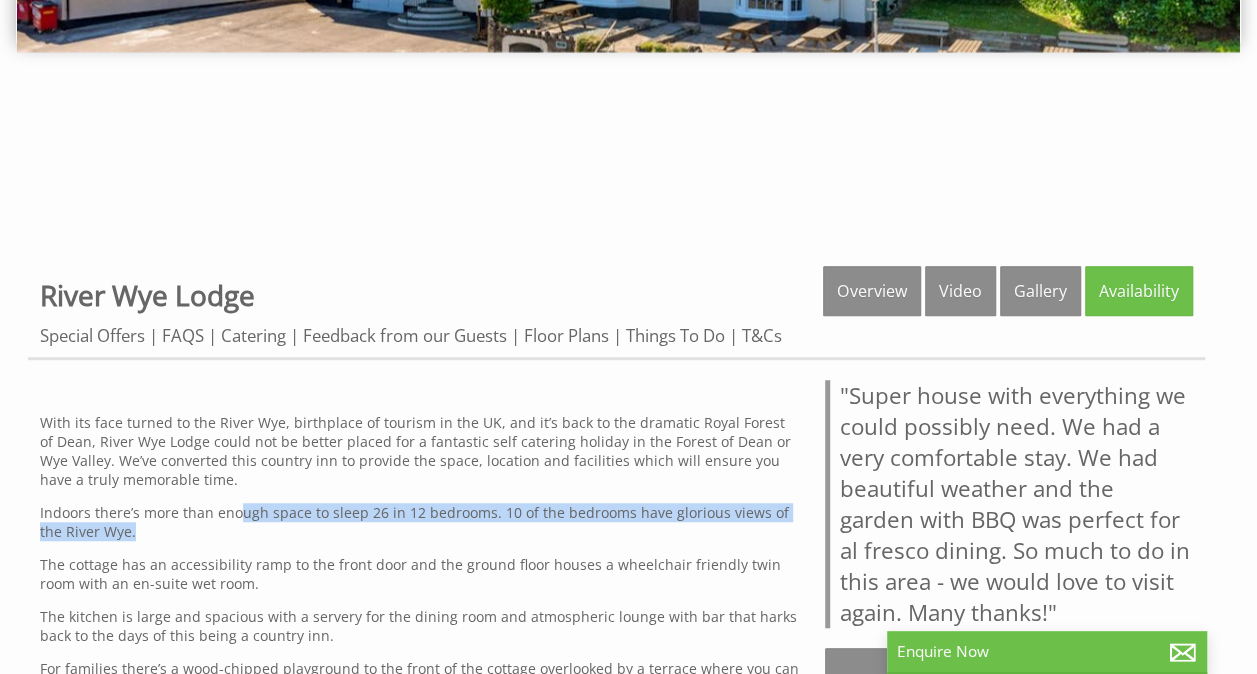 drag, startPoint x: 235, startPoint y: 514, endPoint x: 434, endPoint y: 534, distance: 200.0025 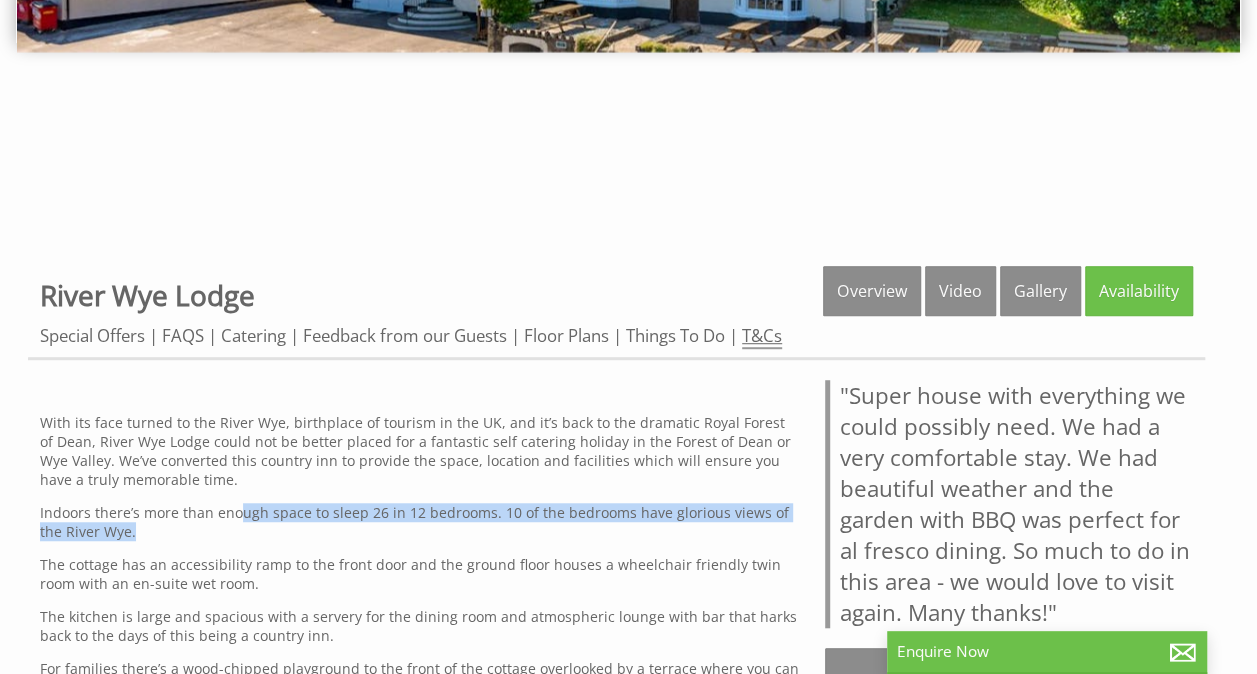click on "T&Cs" at bounding box center (762, 336) 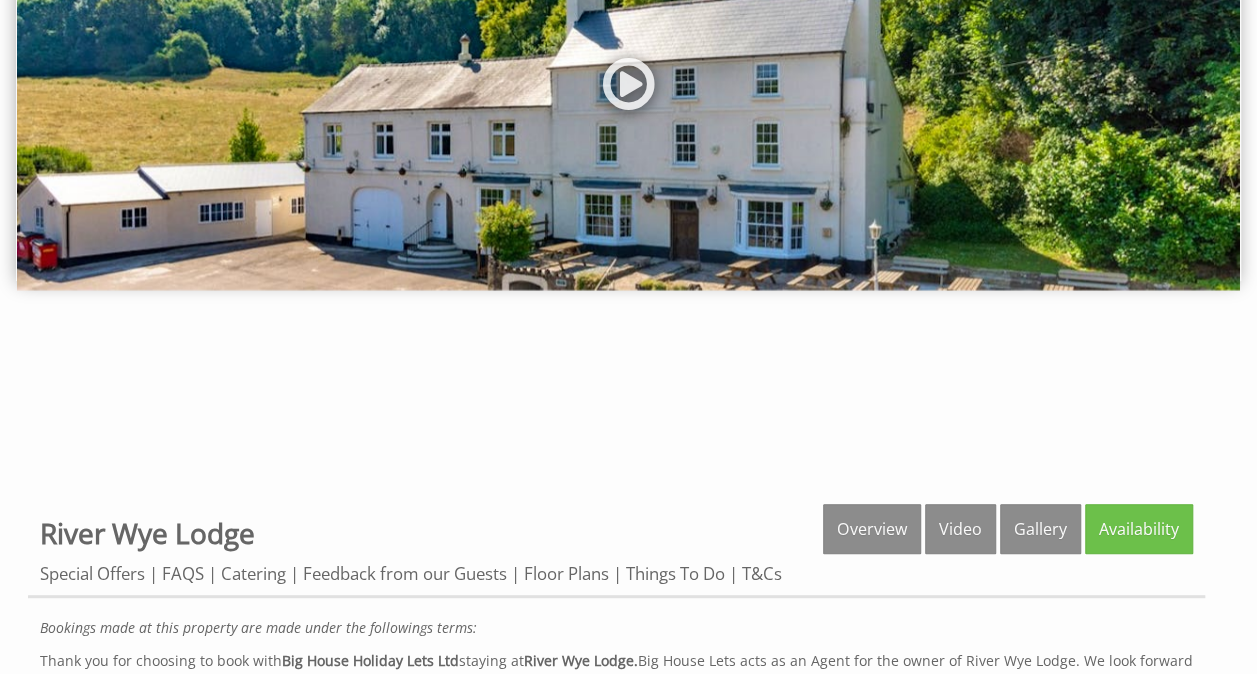 scroll, scrollTop: 500, scrollLeft: 0, axis: vertical 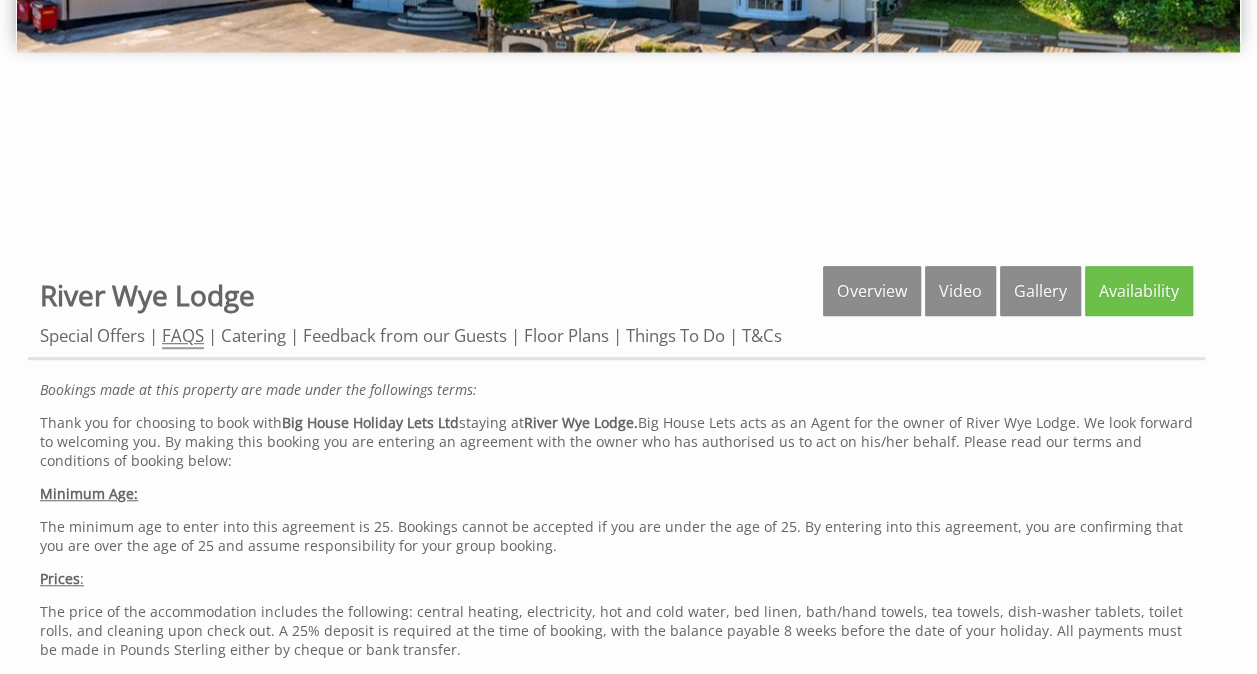 click on "FAQS" at bounding box center [183, 336] 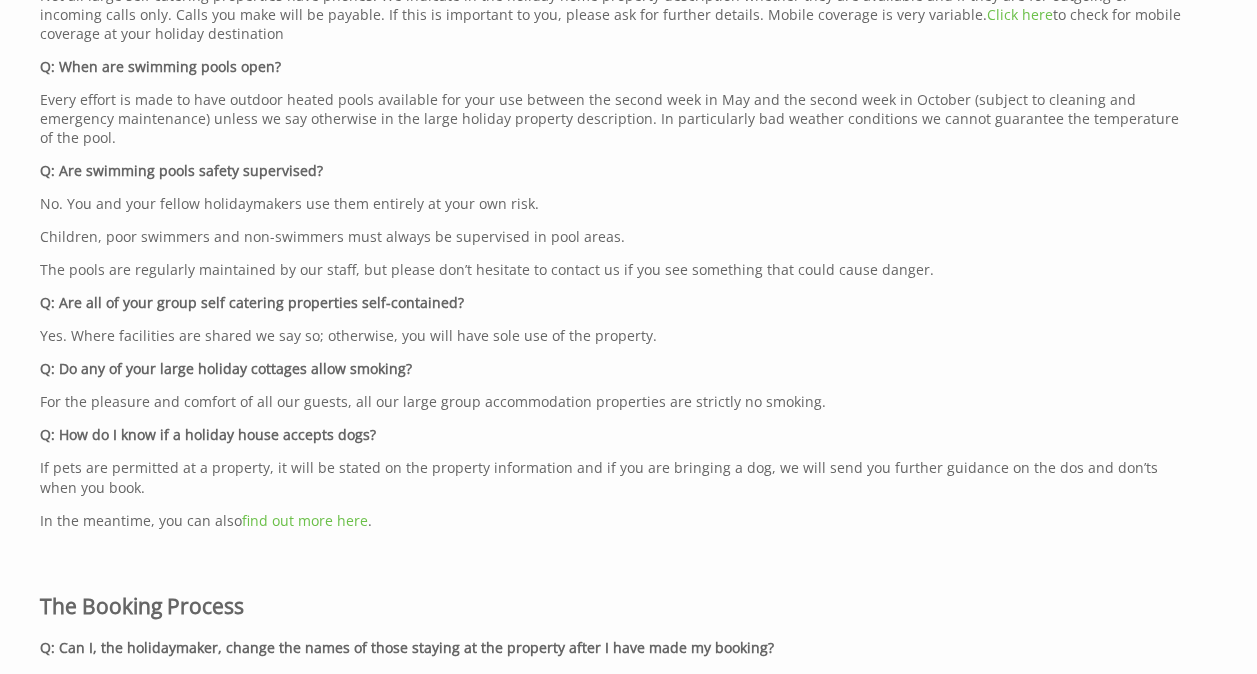 scroll, scrollTop: 2666, scrollLeft: 0, axis: vertical 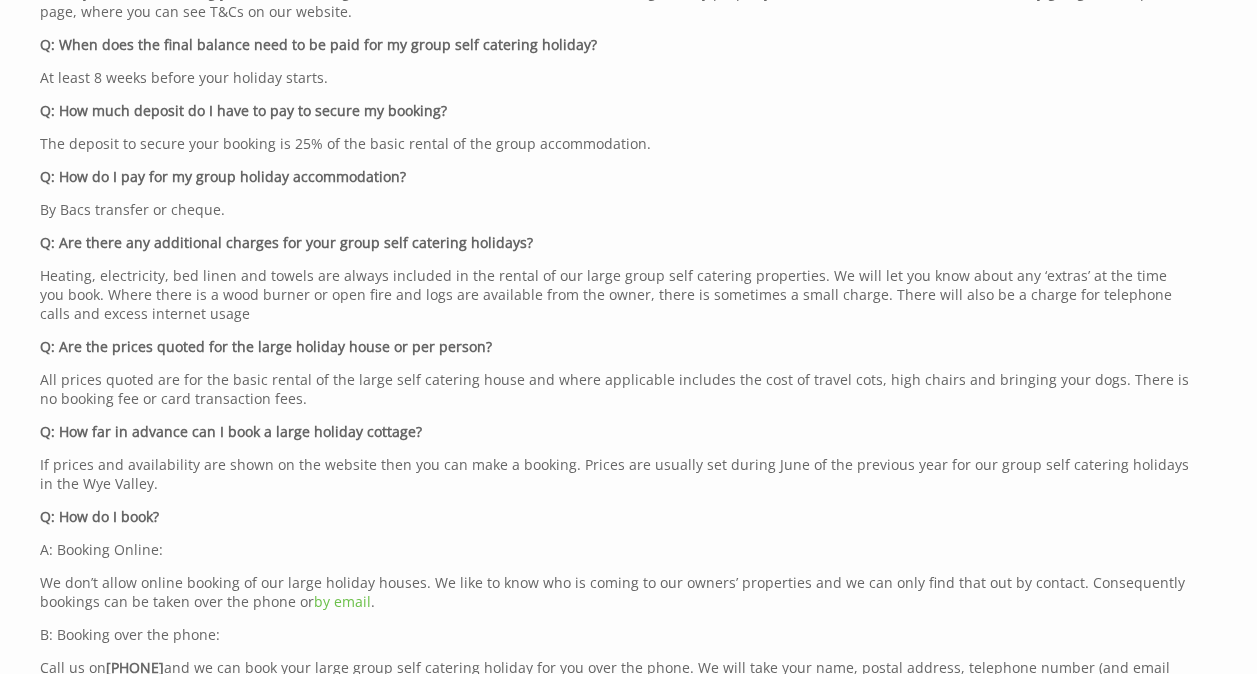 click on "All prices quoted are for the basic rental of the large self catering house and where applicable includes the cost of travel cots, high chairs and bringing your dogs. There is no booking fee or card transaction fees." at bounding box center (616, 389) 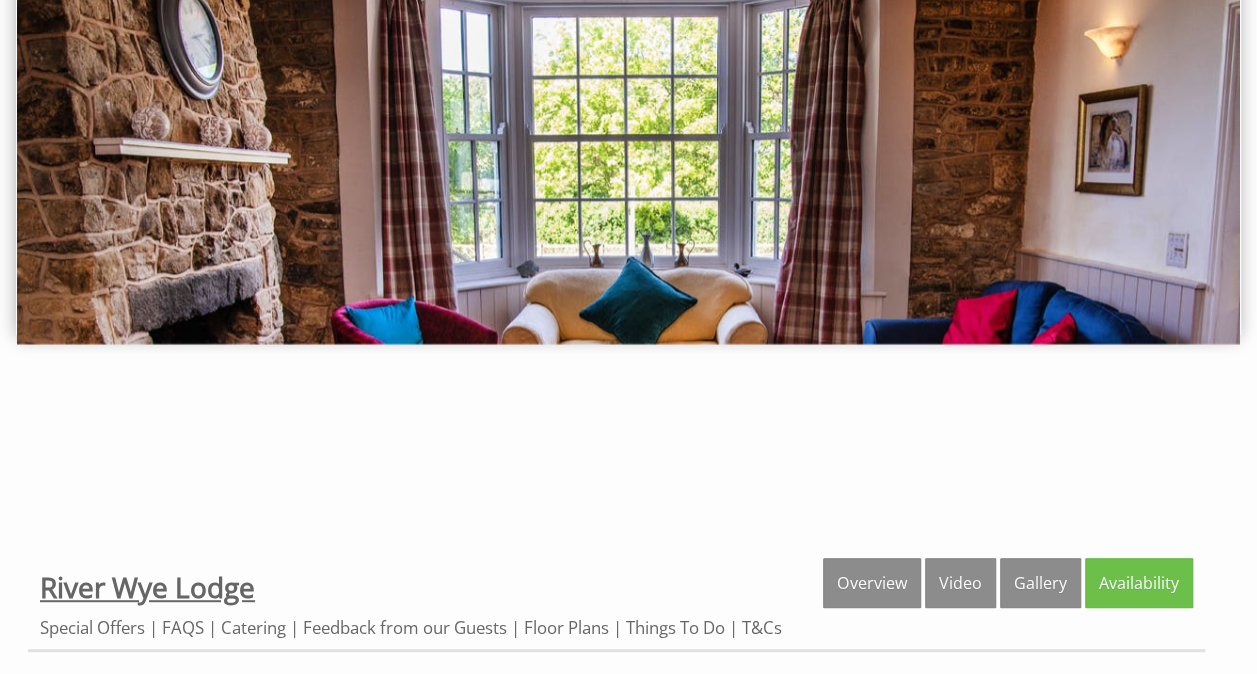 scroll, scrollTop: 400, scrollLeft: 0, axis: vertical 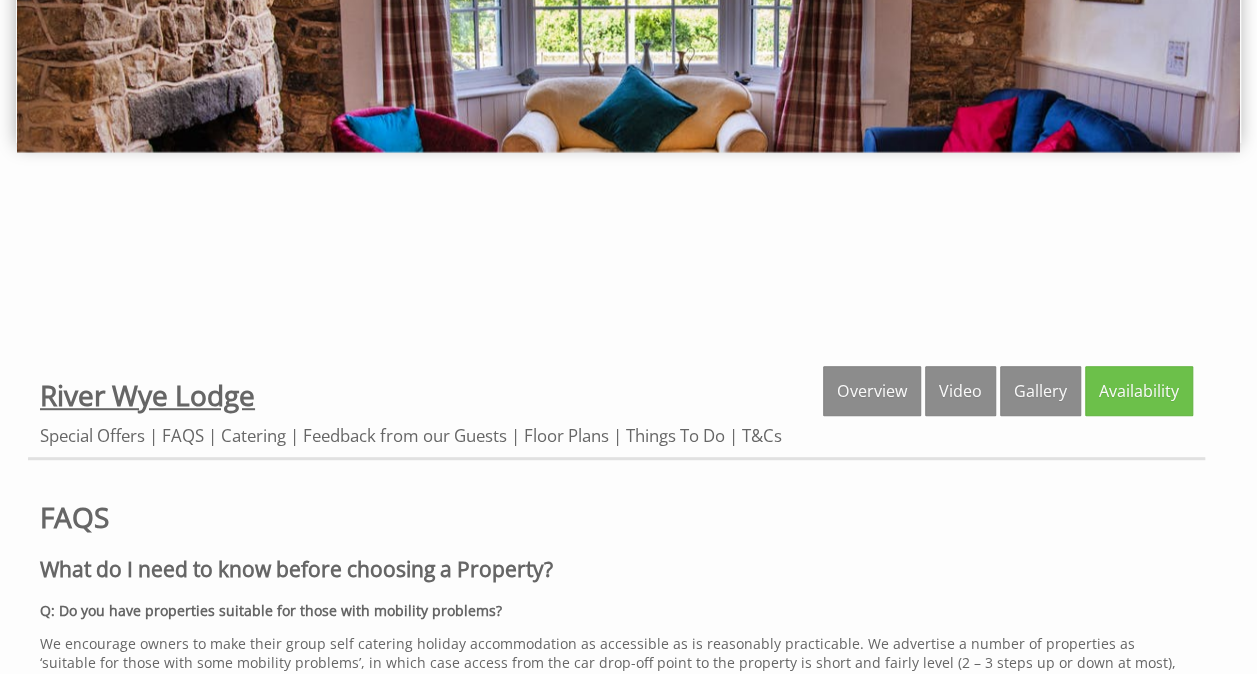 click on "River Wye Lodge" at bounding box center [147, 395] 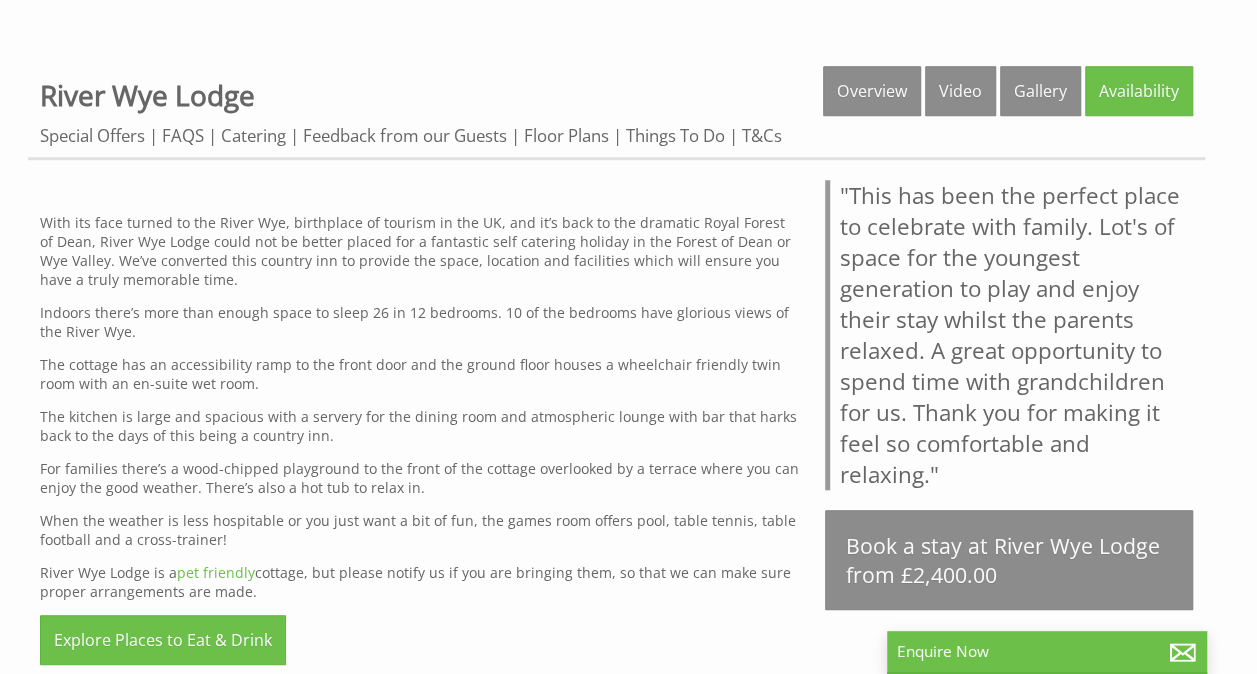 scroll, scrollTop: 700, scrollLeft: 0, axis: vertical 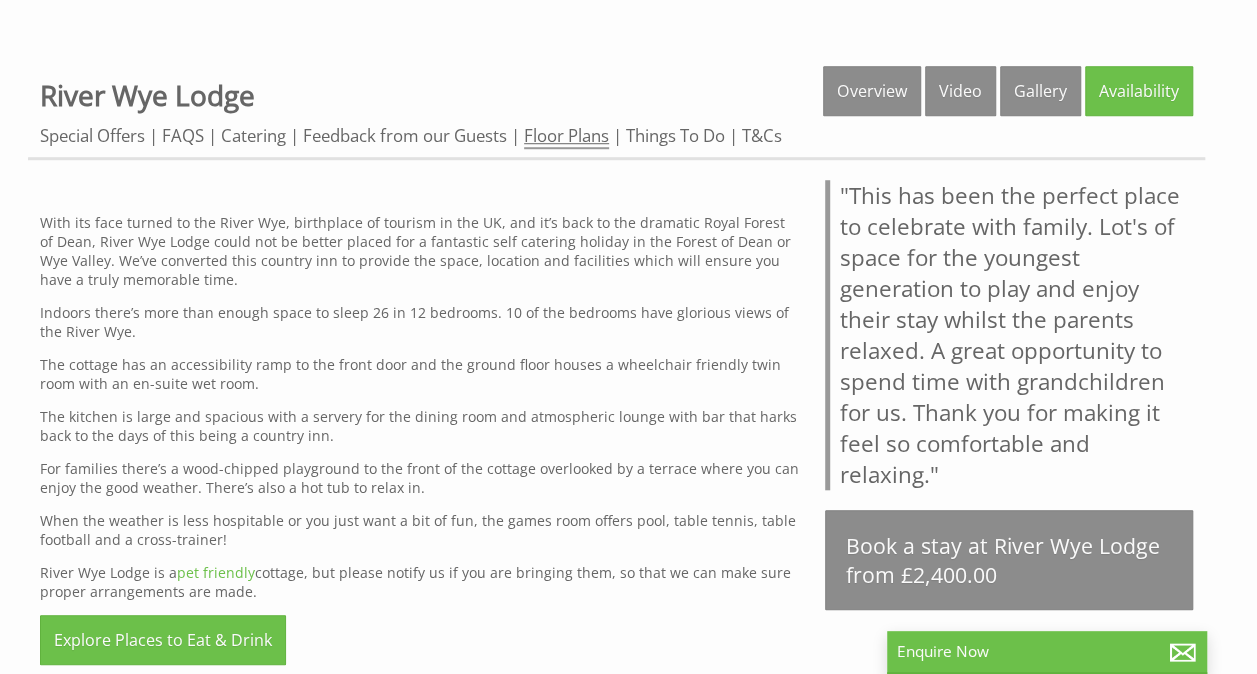 click on "Floor Plans" at bounding box center [566, 136] 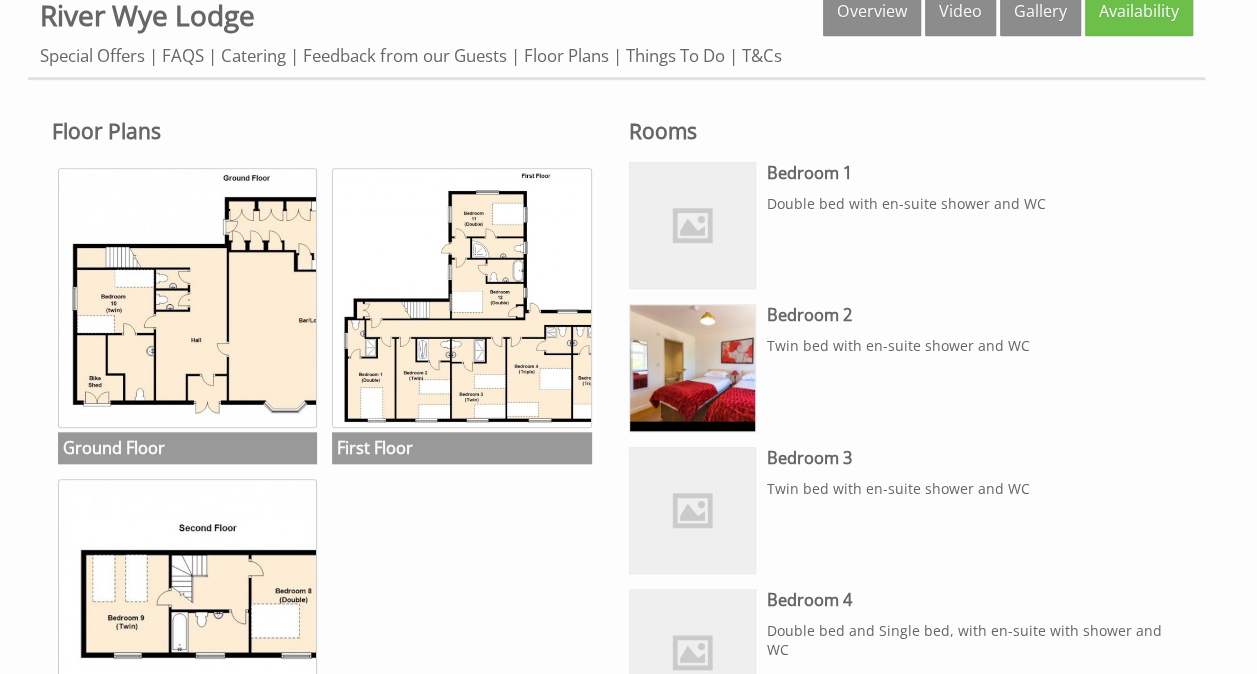 scroll, scrollTop: 800, scrollLeft: 0, axis: vertical 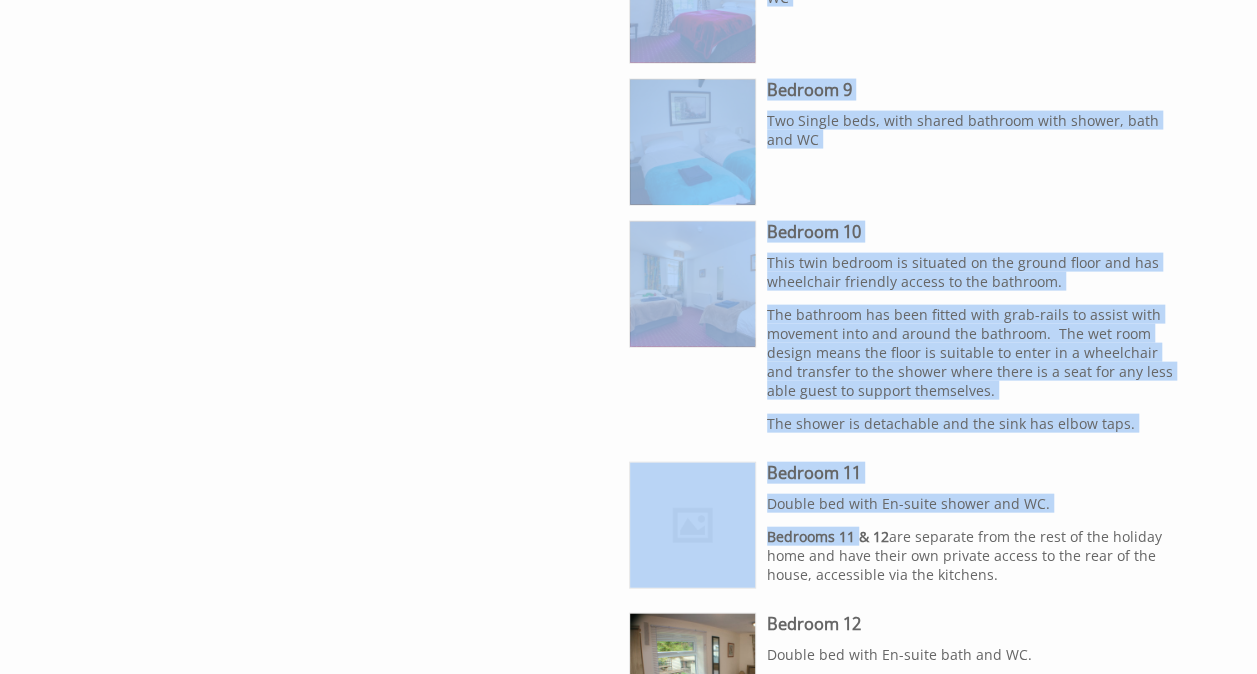 drag, startPoint x: 774, startPoint y: 148, endPoint x: 1080, endPoint y: 642, distance: 581.0955 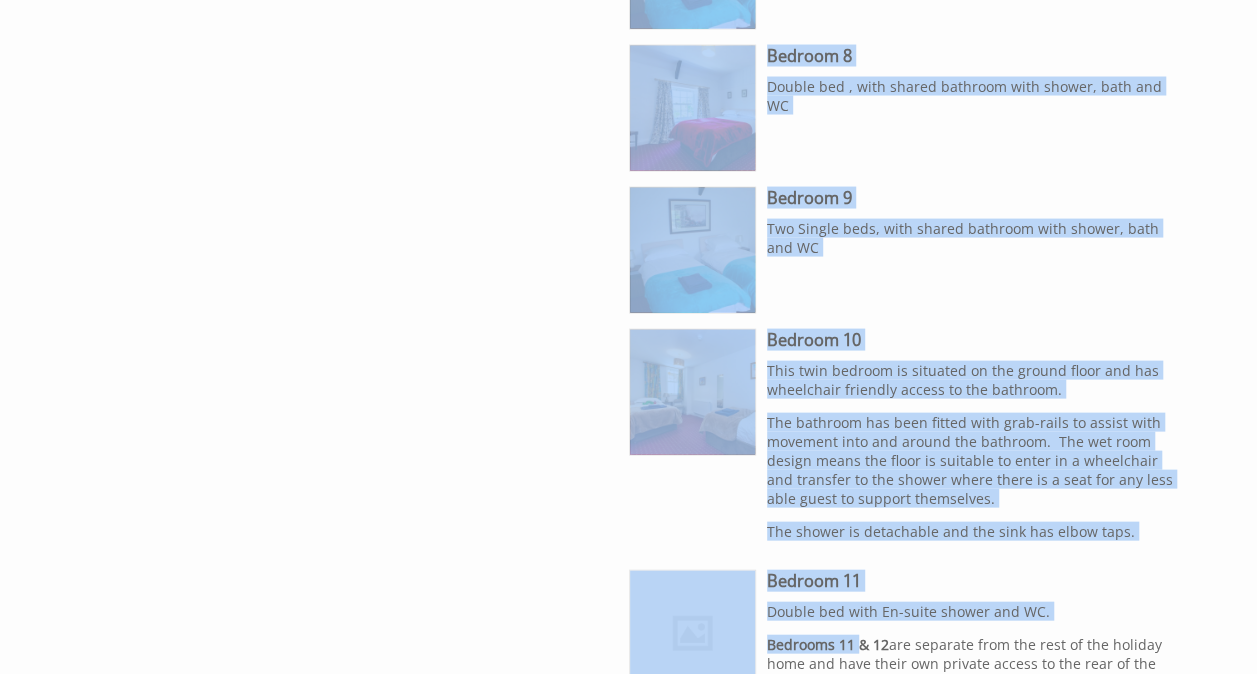 scroll, scrollTop: 1800, scrollLeft: 0, axis: vertical 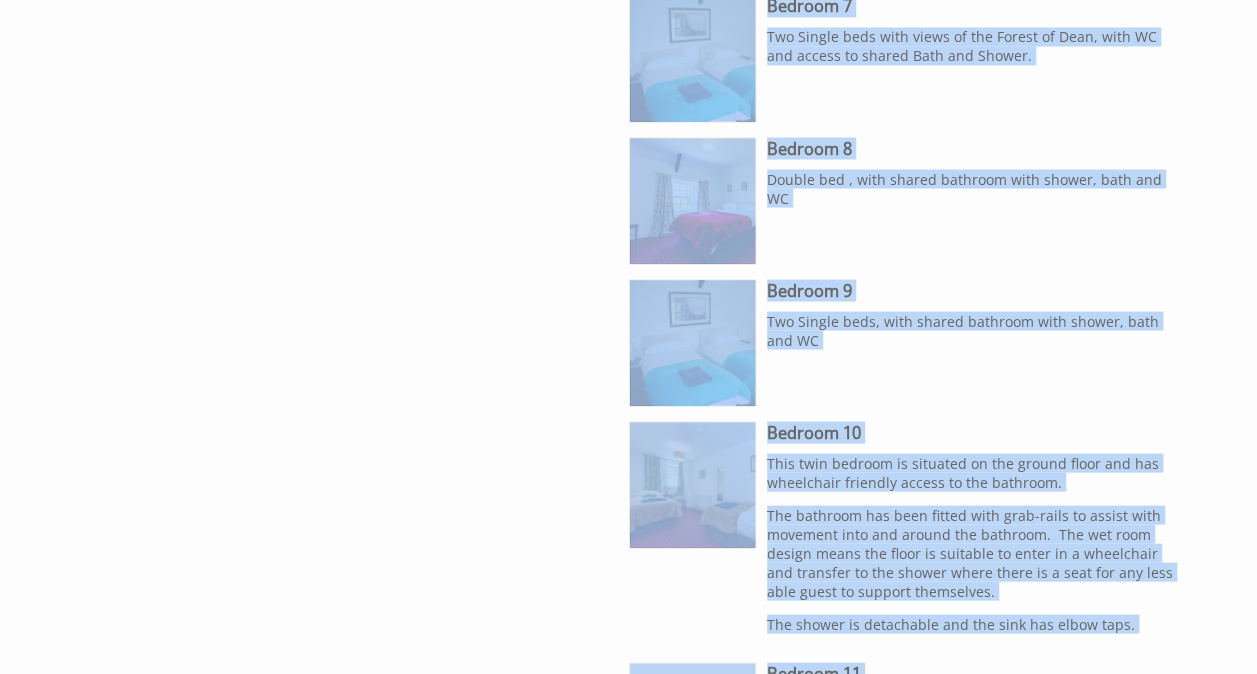 click on "Bedroom 10" at bounding box center [974, 432] 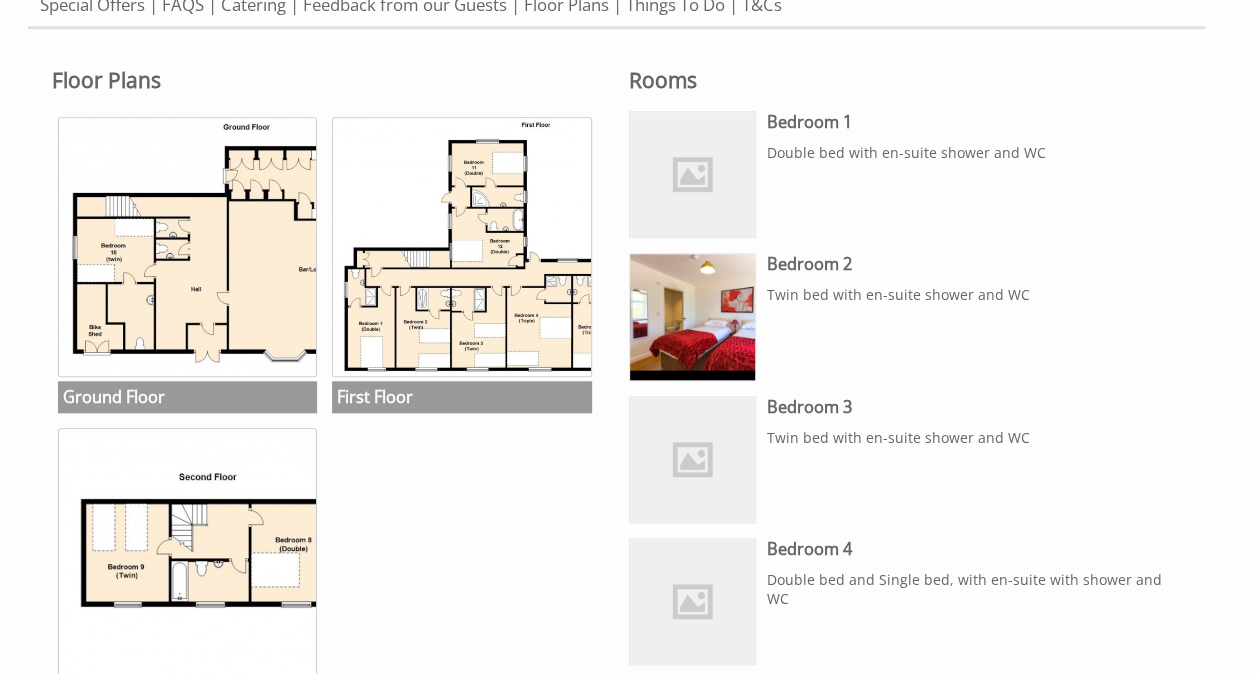 scroll, scrollTop: 800, scrollLeft: 0, axis: vertical 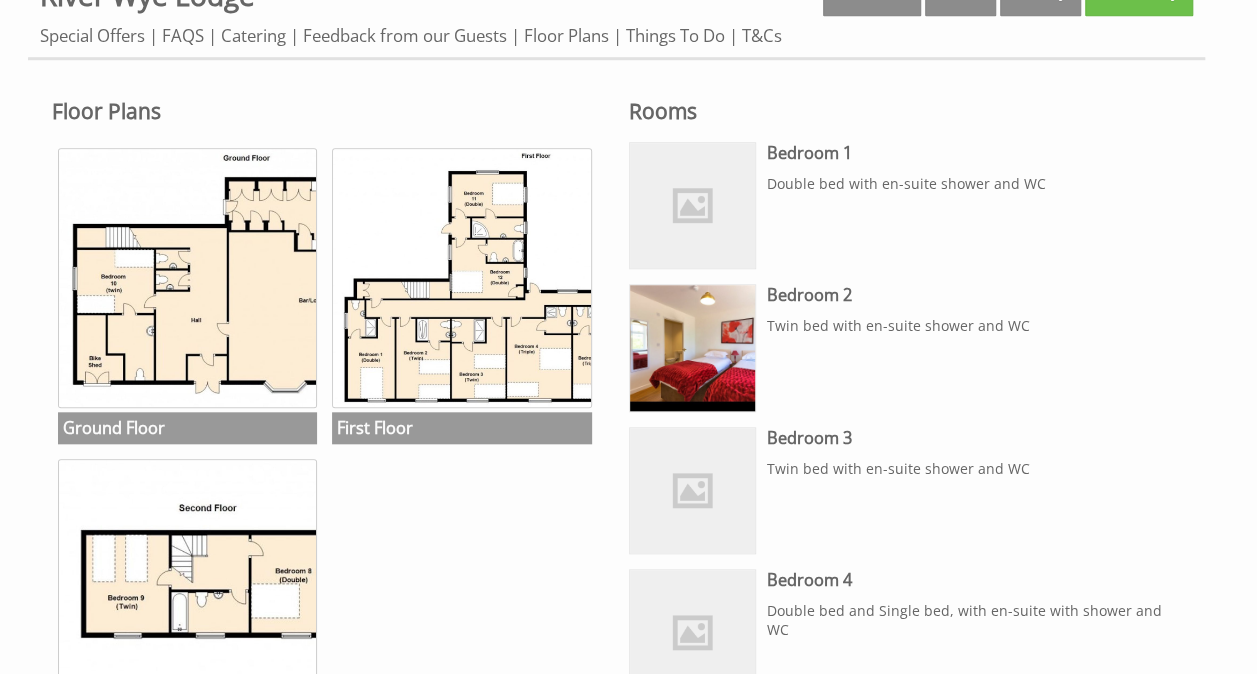 click on "Bedroom 1" at bounding box center [974, 153] 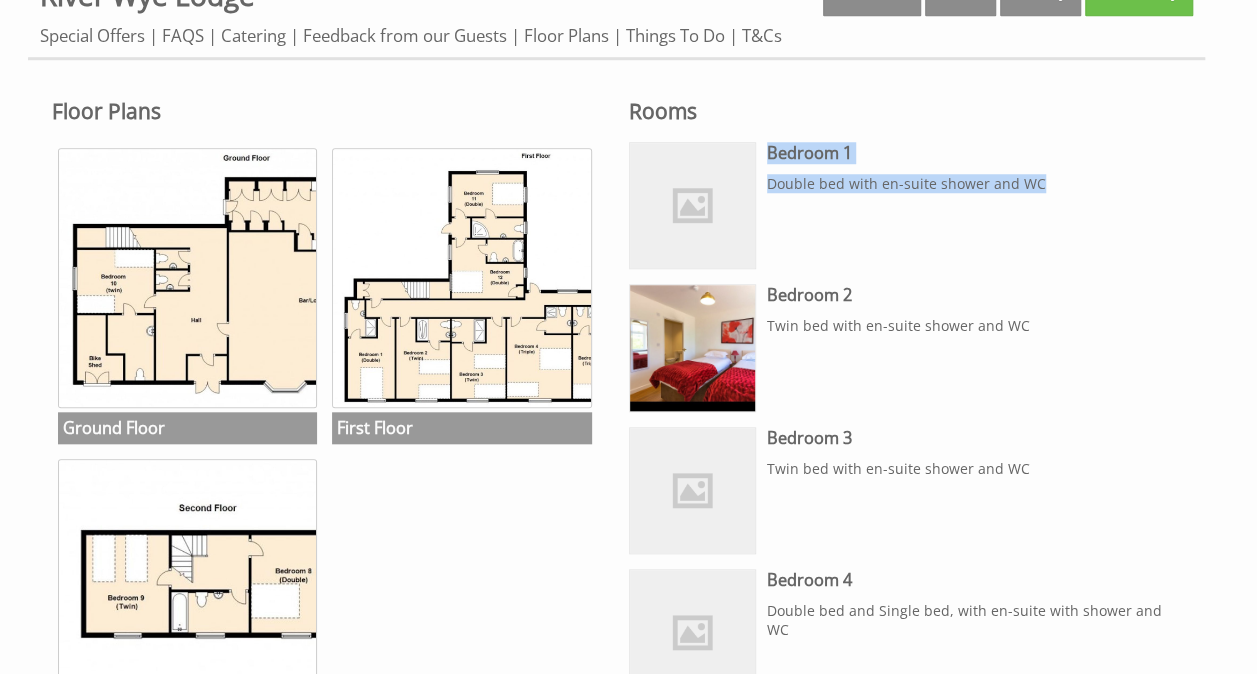 drag, startPoint x: 768, startPoint y: 151, endPoint x: 1034, endPoint y: 190, distance: 268.8438 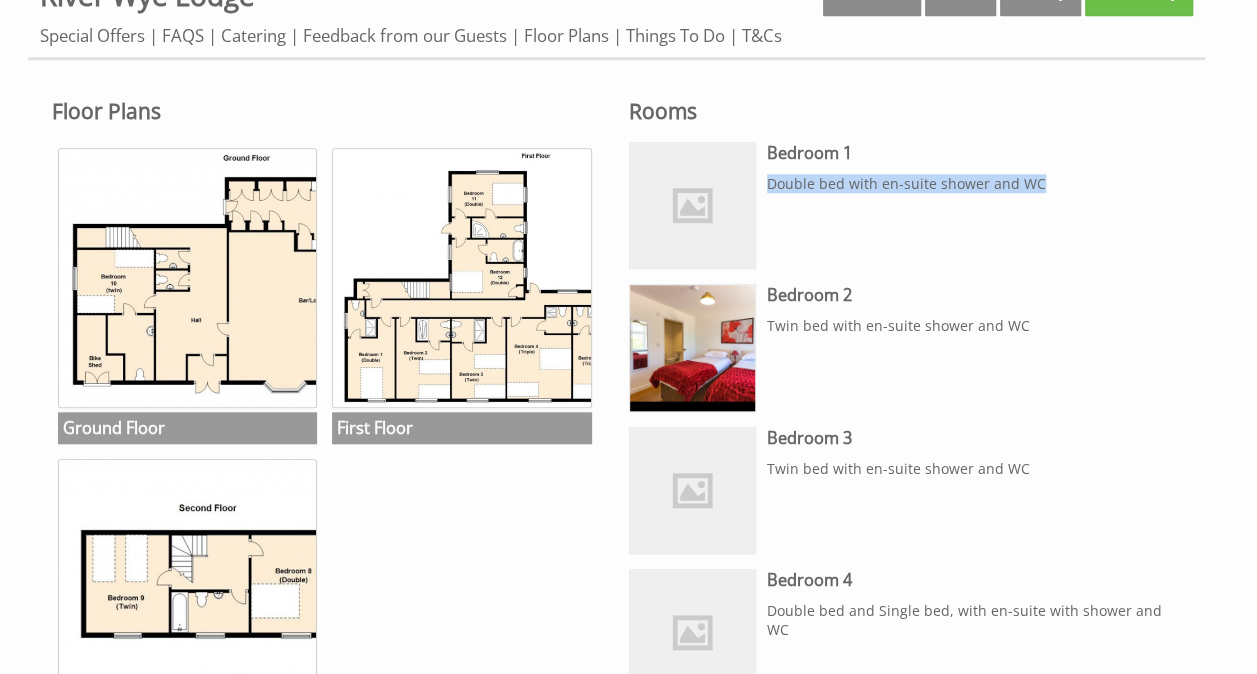 drag, startPoint x: 1034, startPoint y: 180, endPoint x: 769, endPoint y: 189, distance: 265.15277 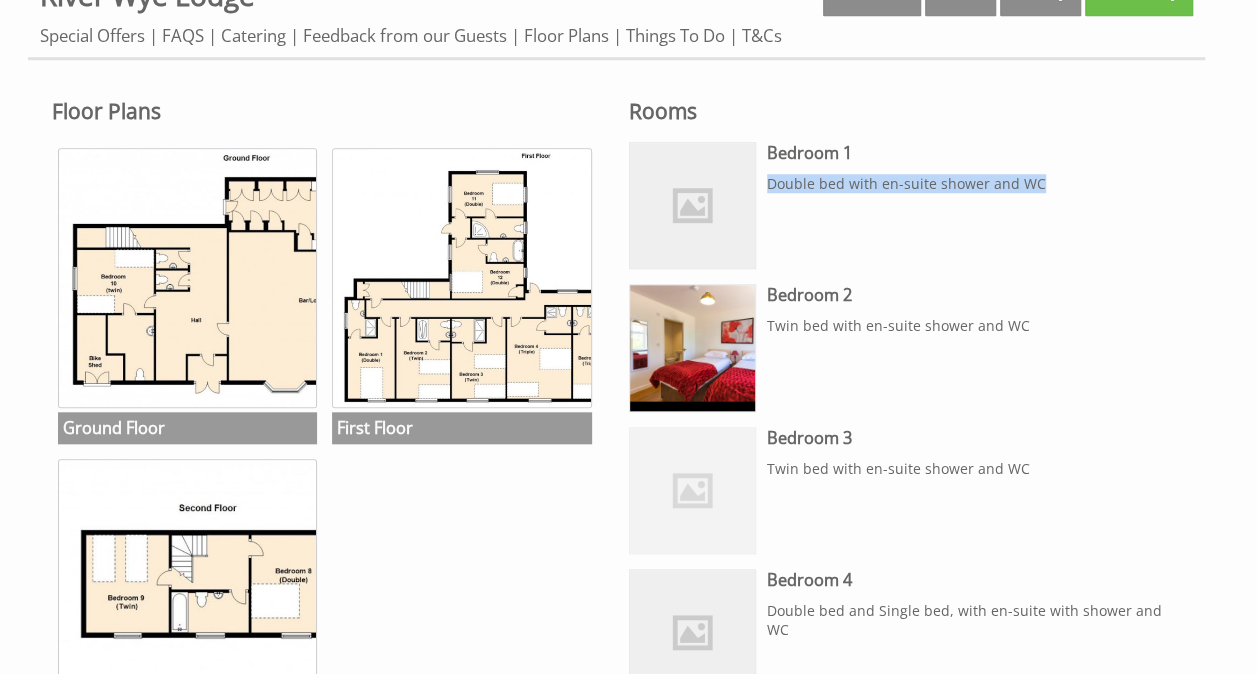 copy on "Double bed with en-suite shower and WC" 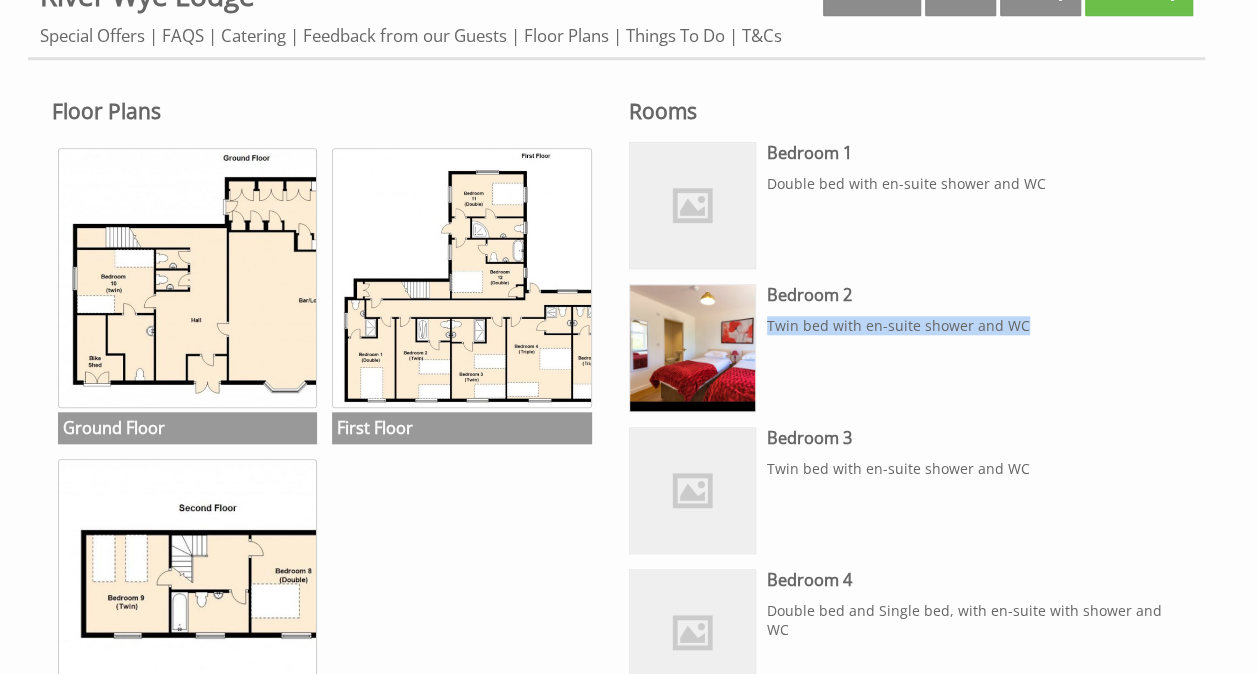 drag, startPoint x: 1031, startPoint y: 319, endPoint x: 764, endPoint y: 326, distance: 267.09174 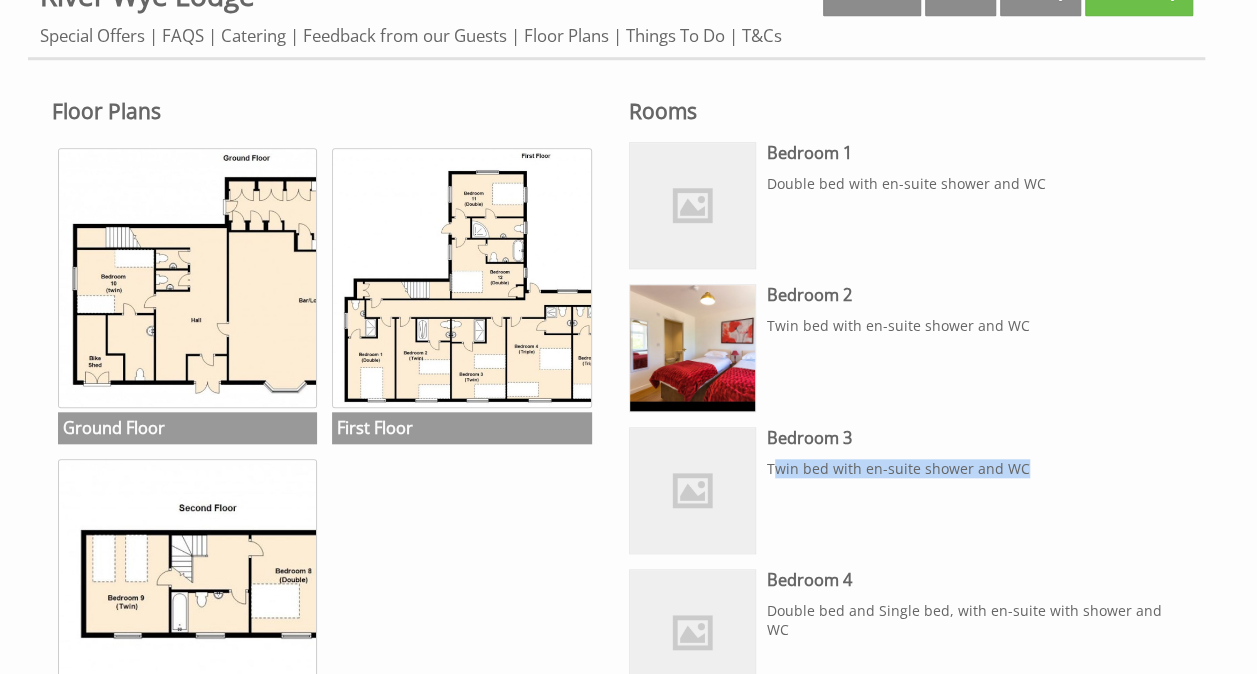 drag, startPoint x: 1026, startPoint y: 467, endPoint x: 776, endPoint y: 465, distance: 250.008 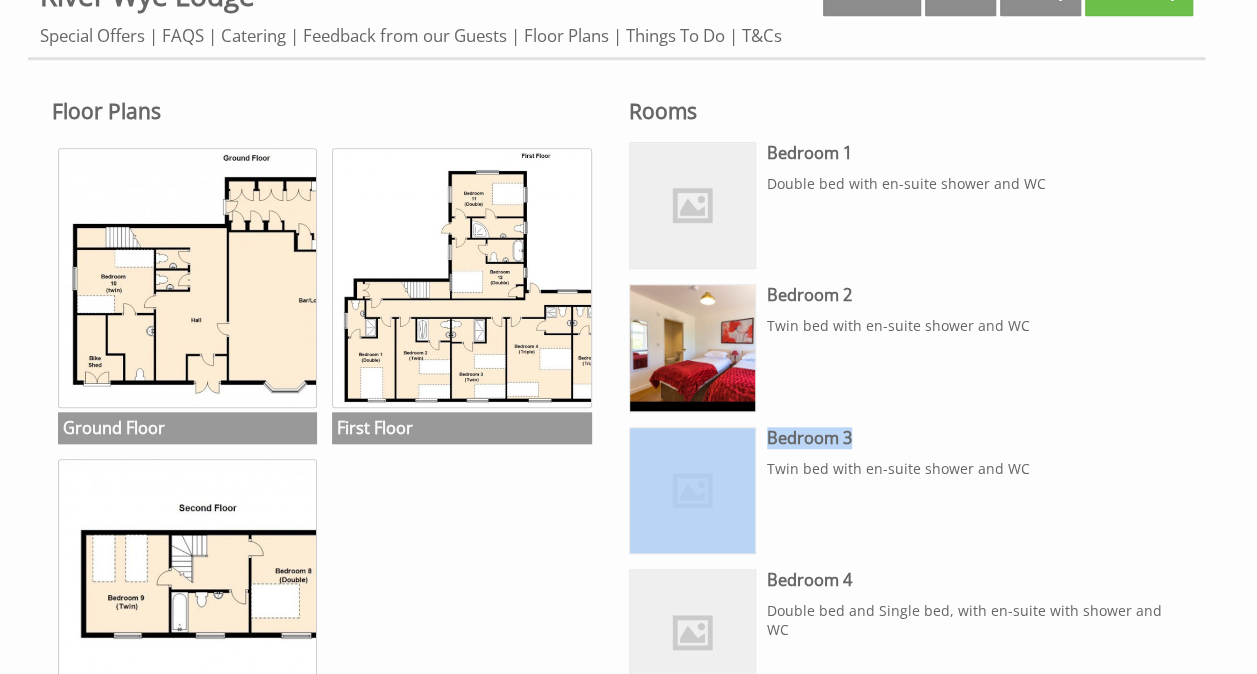 drag, startPoint x: 844, startPoint y: 436, endPoint x: 758, endPoint y: 436, distance: 86 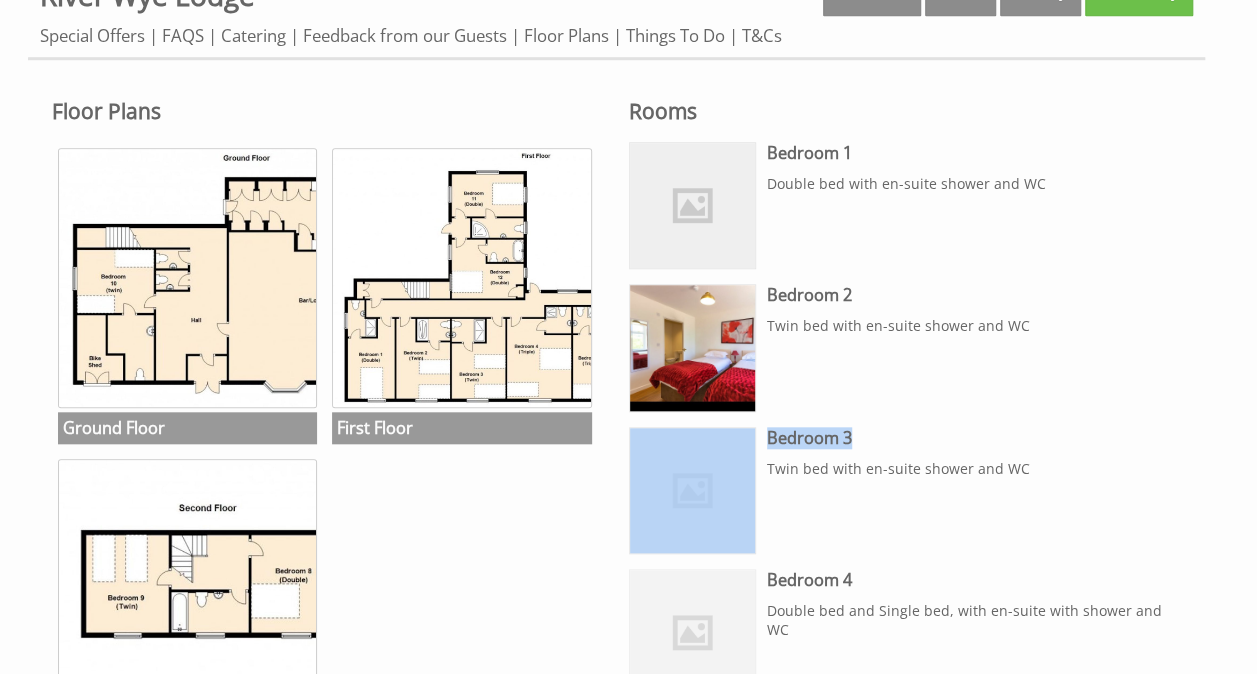 copy on "We don't have an image of this room just yet, sorry.
Bedroom 3" 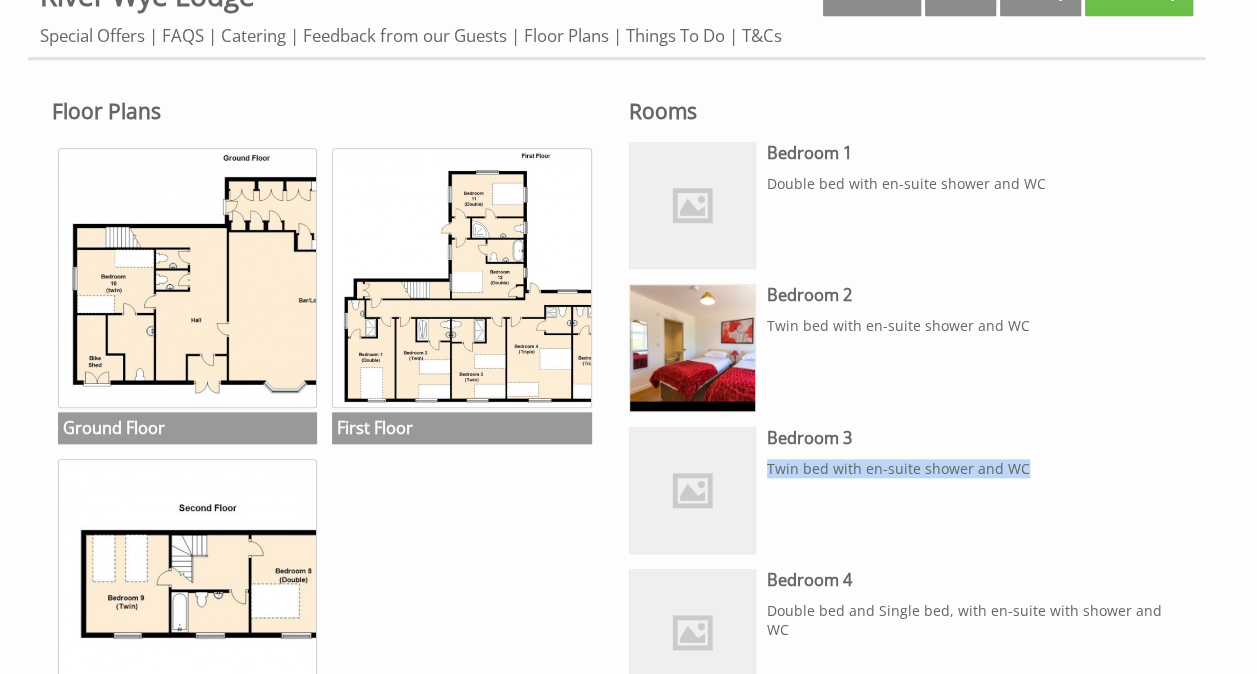 drag, startPoint x: 1030, startPoint y: 466, endPoint x: 764, endPoint y: 480, distance: 266.36816 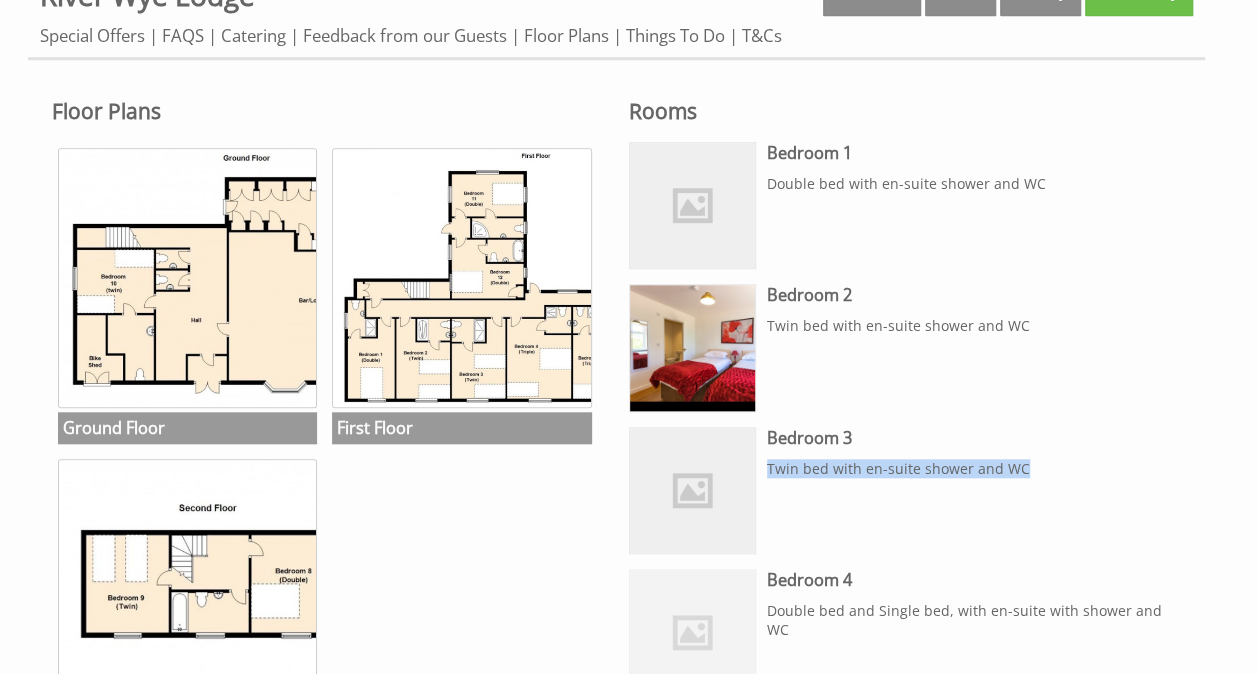 copy on "Twin bed with en-suite shower and WC" 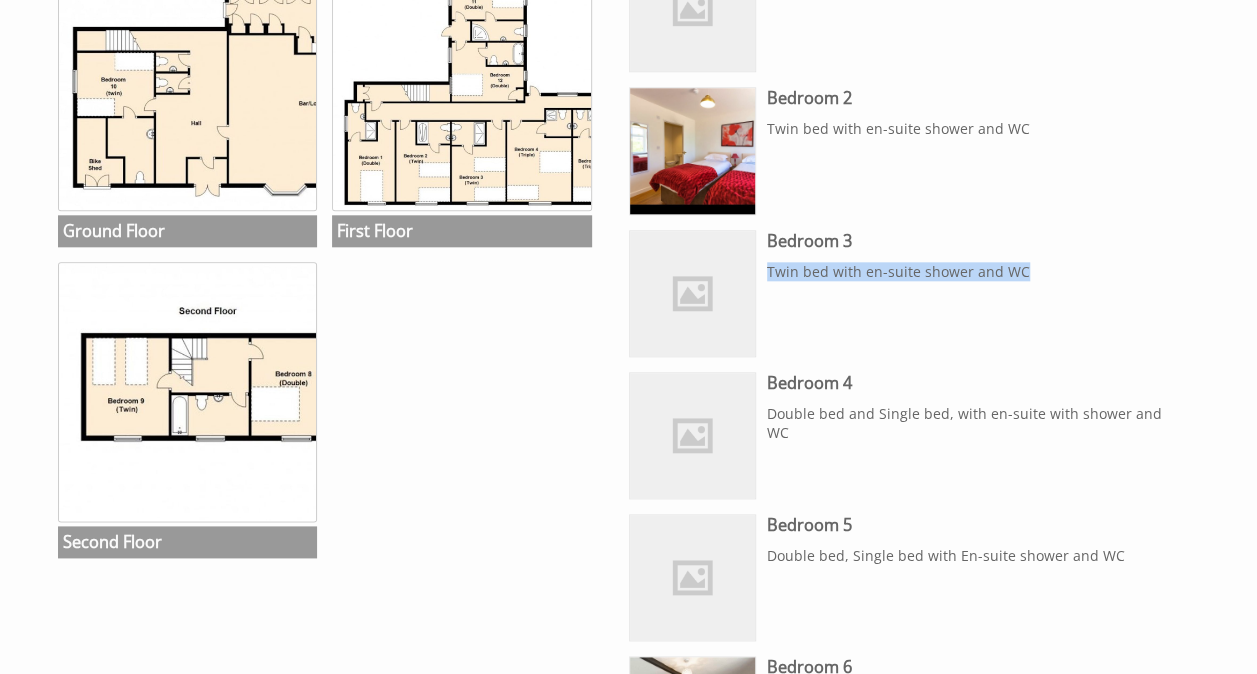 scroll, scrollTop: 1000, scrollLeft: 0, axis: vertical 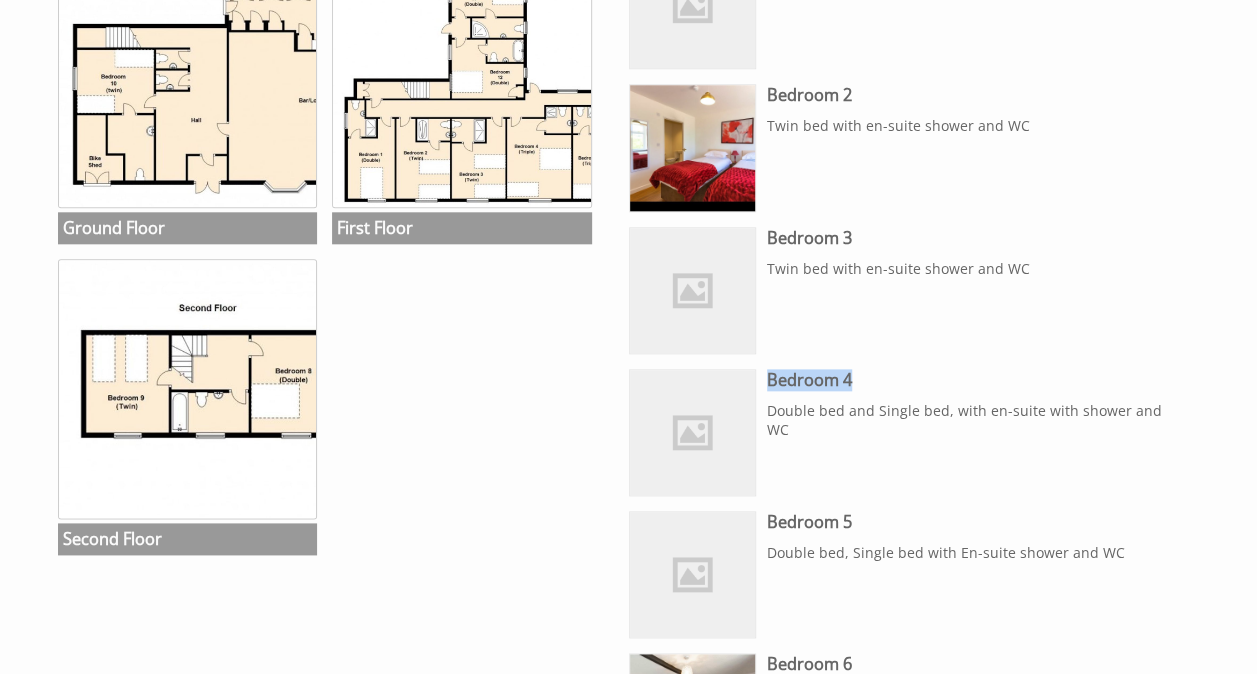 drag, startPoint x: 854, startPoint y: 374, endPoint x: 767, endPoint y: 375, distance: 87.005745 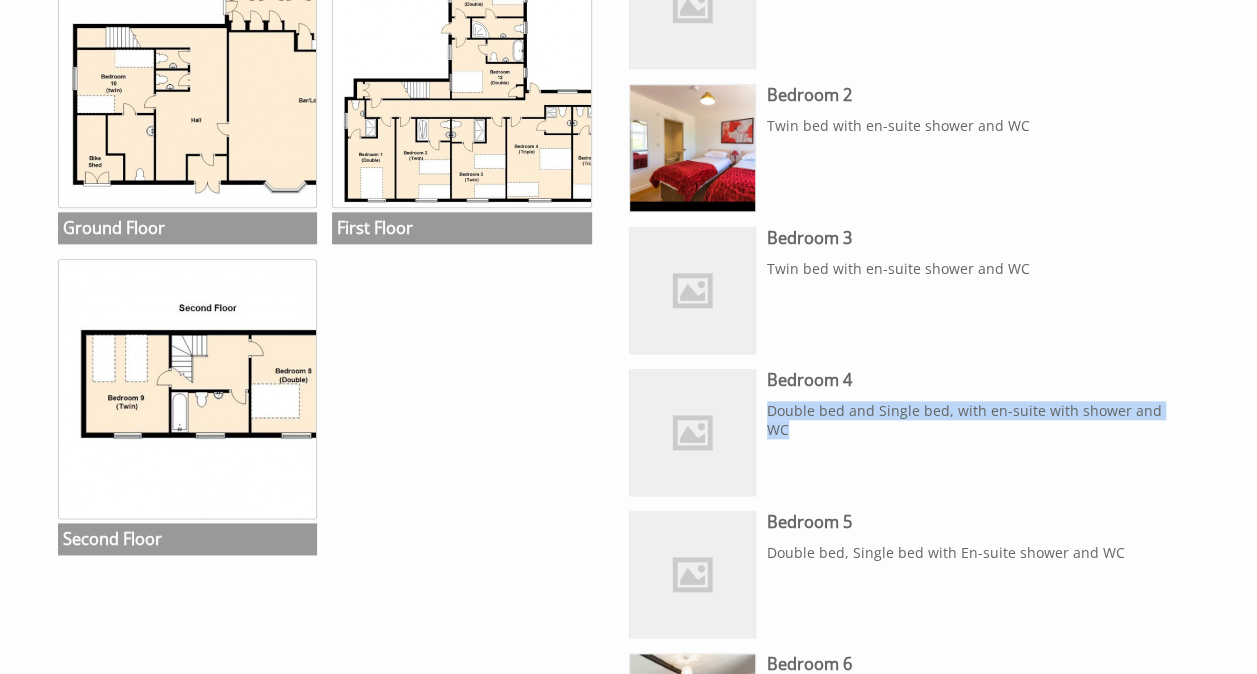 drag, startPoint x: 1180, startPoint y: 405, endPoint x: 766, endPoint y: 412, distance: 414.05917 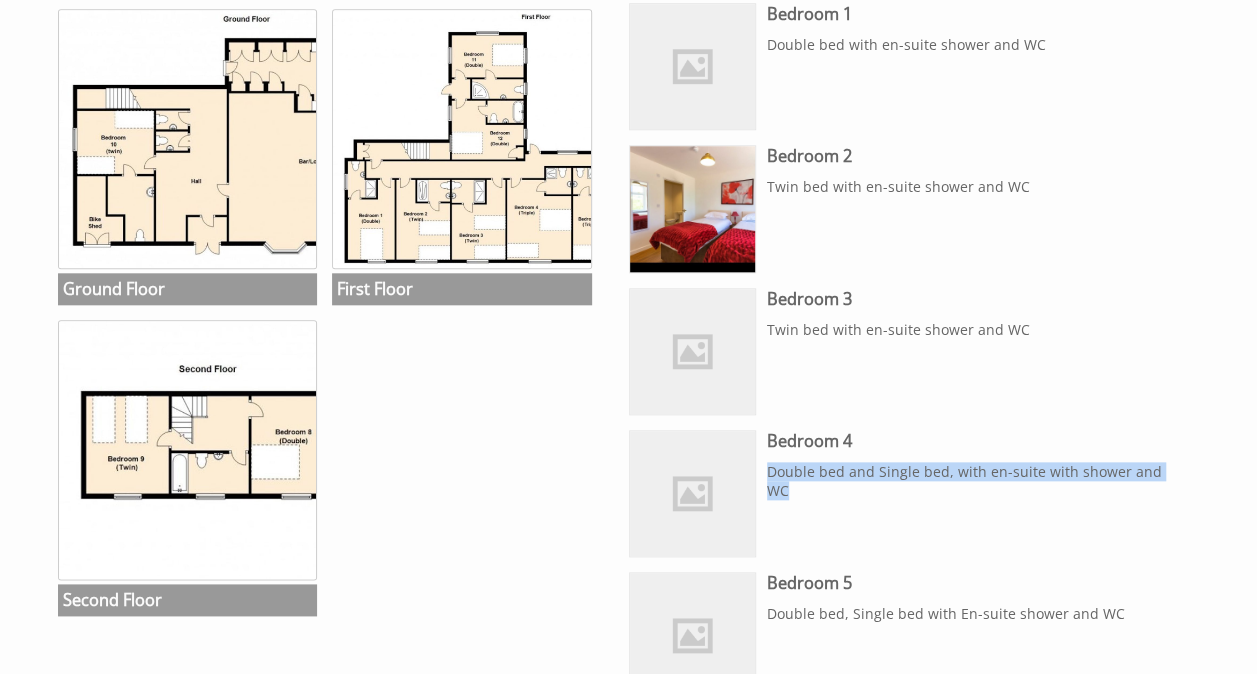 scroll, scrollTop: 900, scrollLeft: 0, axis: vertical 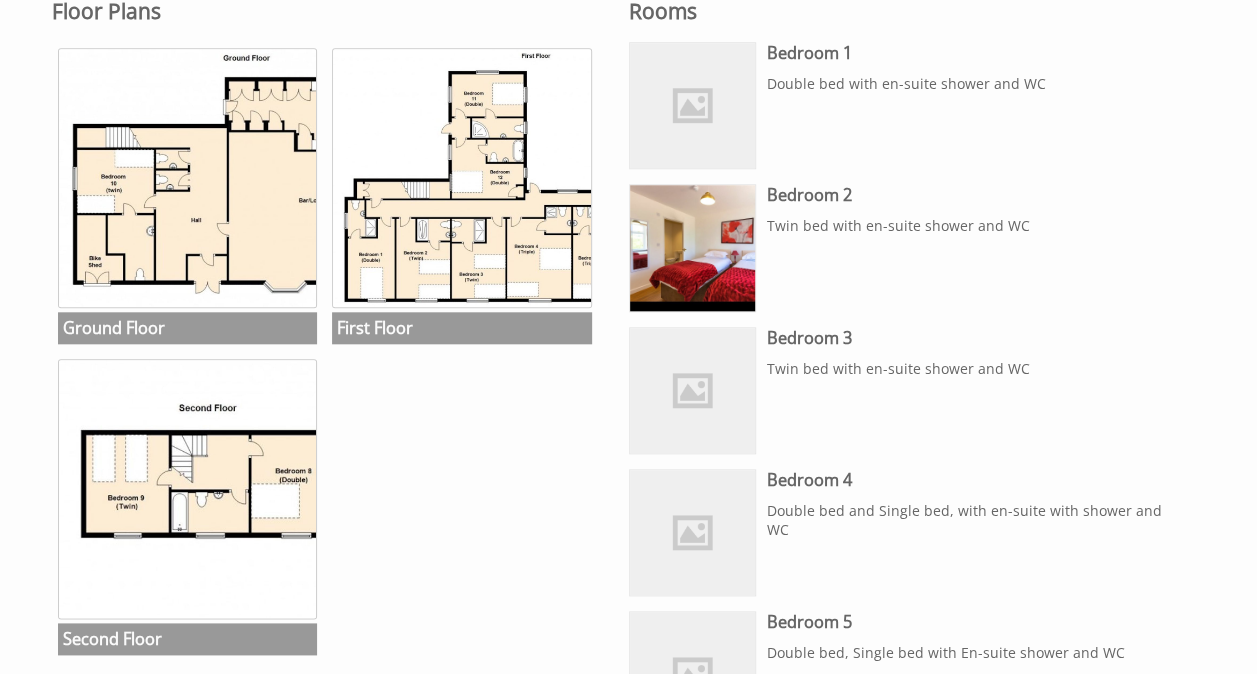 click on "Bedroom 5" at bounding box center (974, 622) 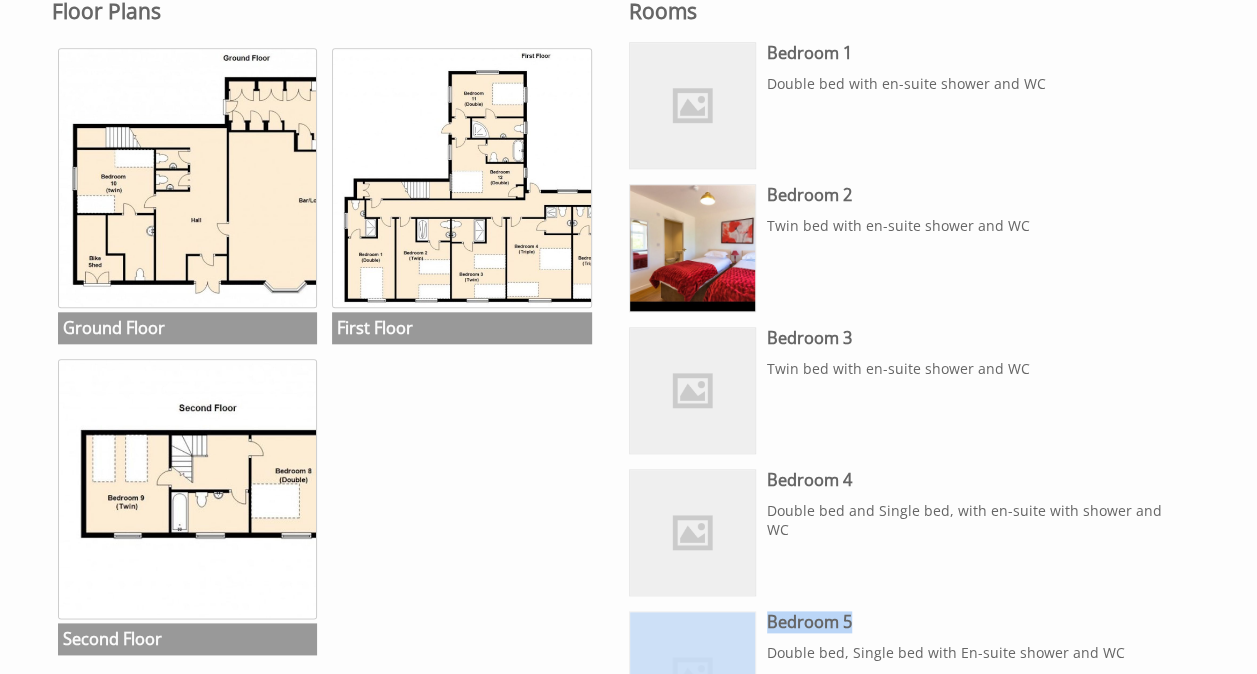 drag, startPoint x: 864, startPoint y: 618, endPoint x: 753, endPoint y: 616, distance: 111.01801 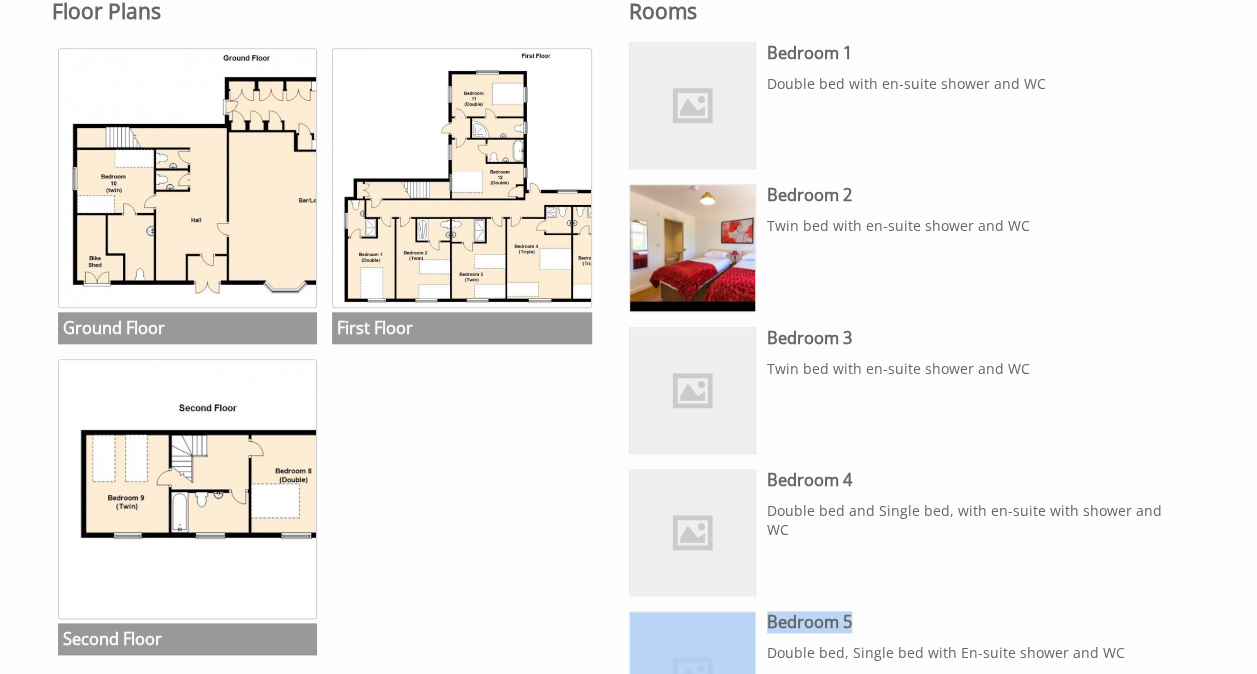 copy on "We don't have an image of this room just yet, sorry.
Bedroom 5" 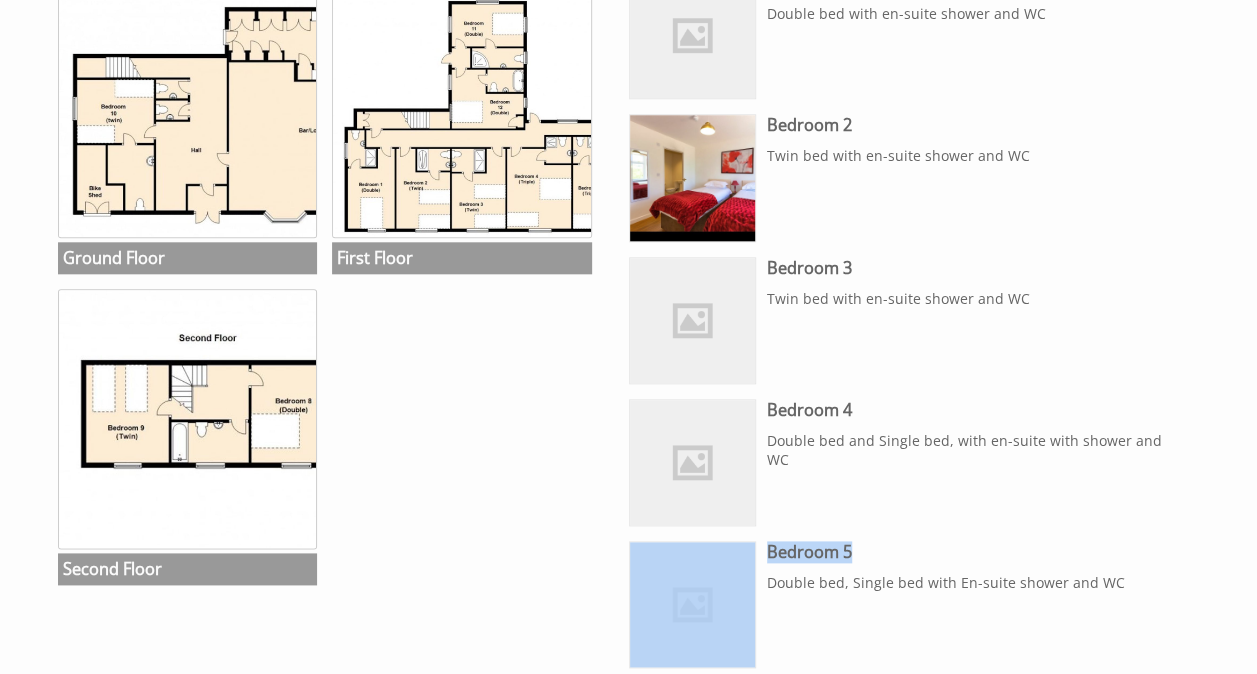 scroll, scrollTop: 1000, scrollLeft: 0, axis: vertical 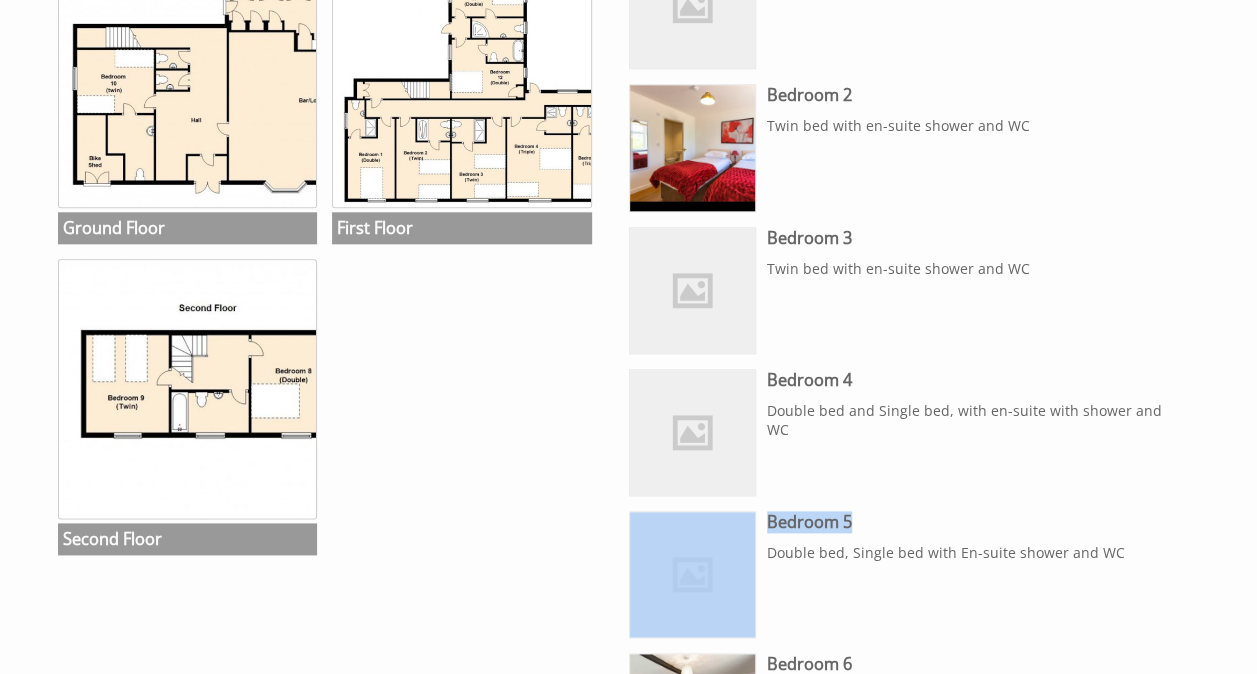 drag, startPoint x: 1096, startPoint y: 550, endPoint x: 767, endPoint y: 556, distance: 329.05472 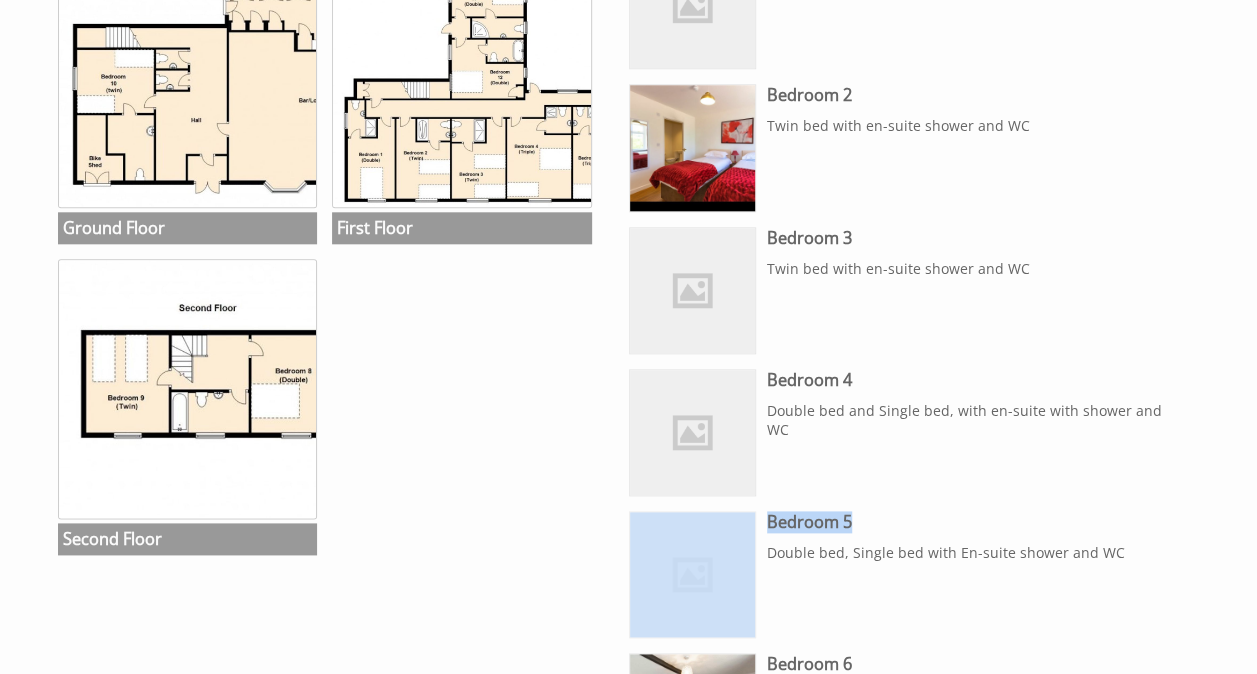 copy on "Double bed, Single bed with En-suite shower and WC" 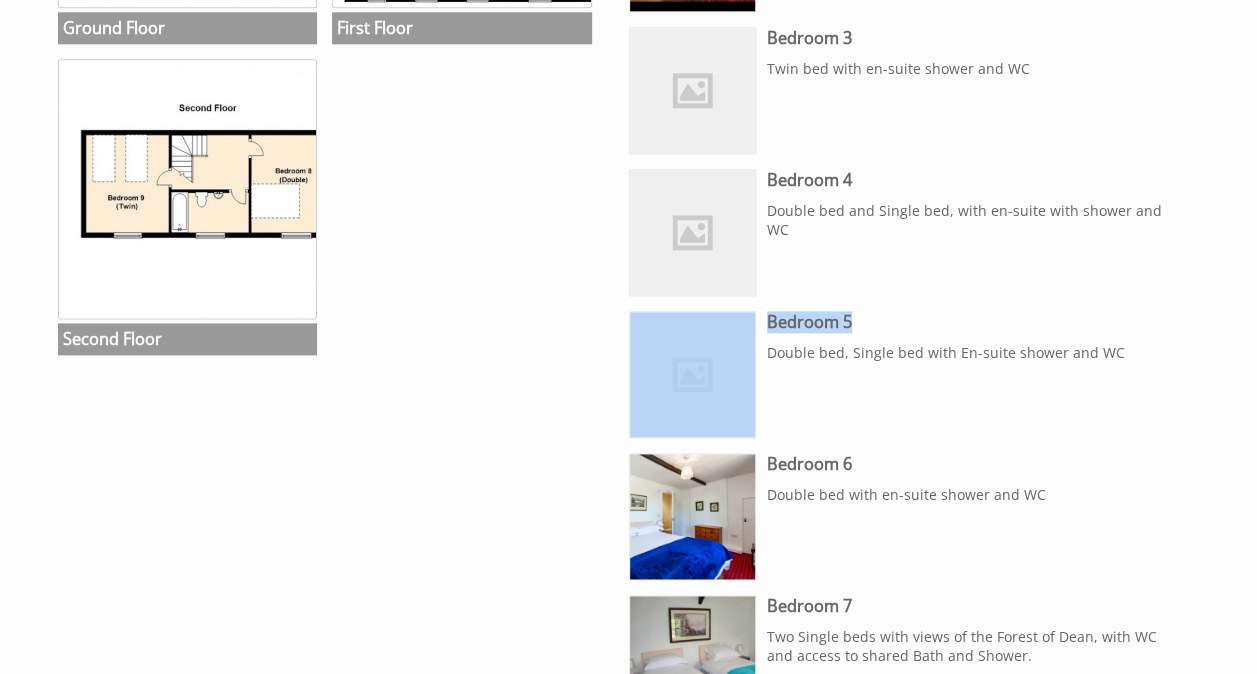 scroll, scrollTop: 1300, scrollLeft: 0, axis: vertical 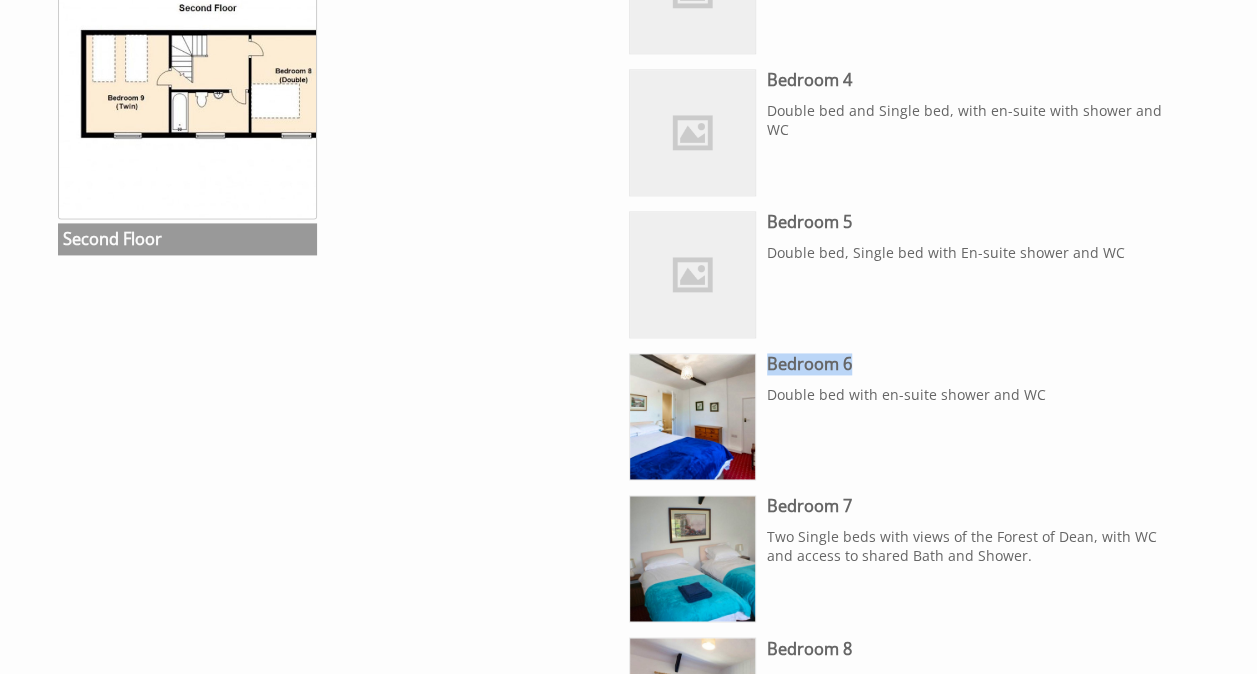 drag, startPoint x: 858, startPoint y: 359, endPoint x: 769, endPoint y: 359, distance: 89 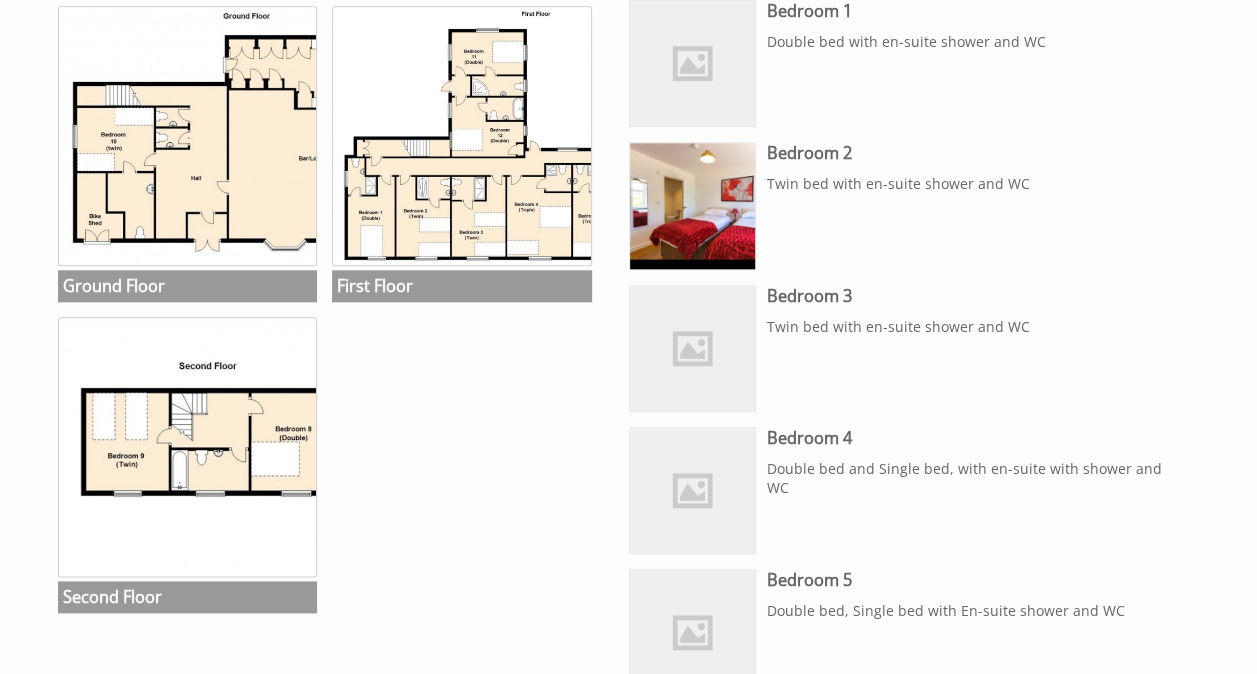 scroll, scrollTop: 900, scrollLeft: 0, axis: vertical 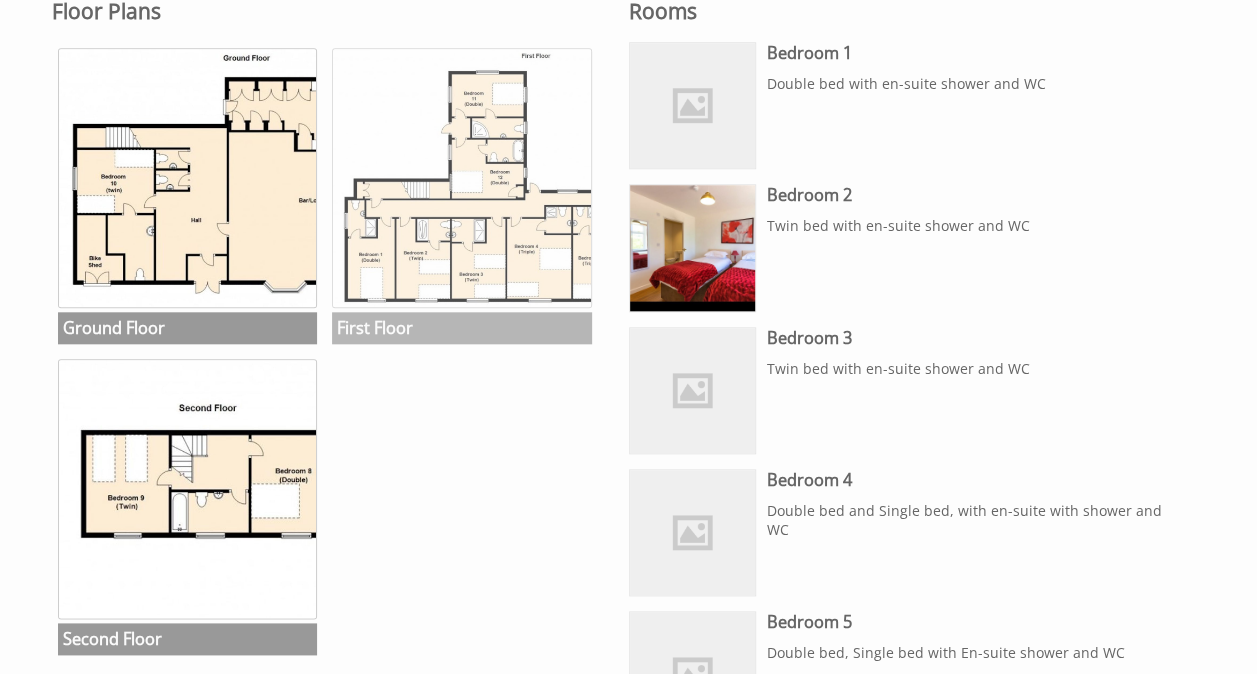 click at bounding box center [462, 178] 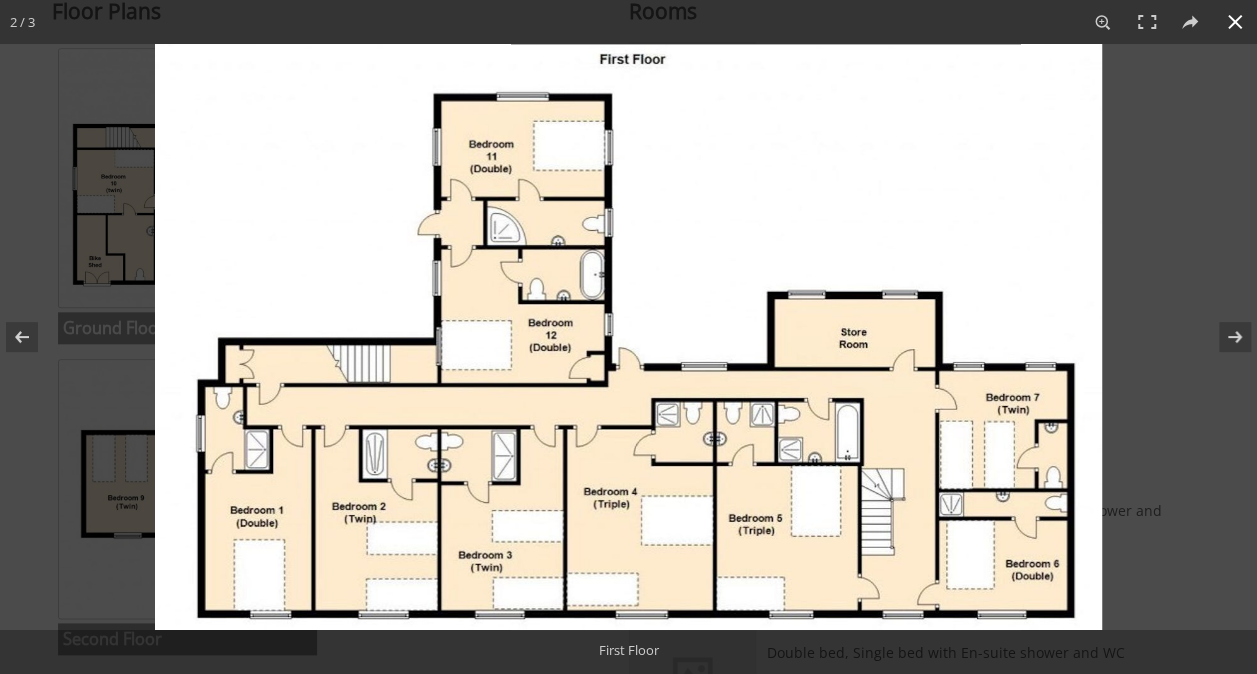 click at bounding box center [783, 381] 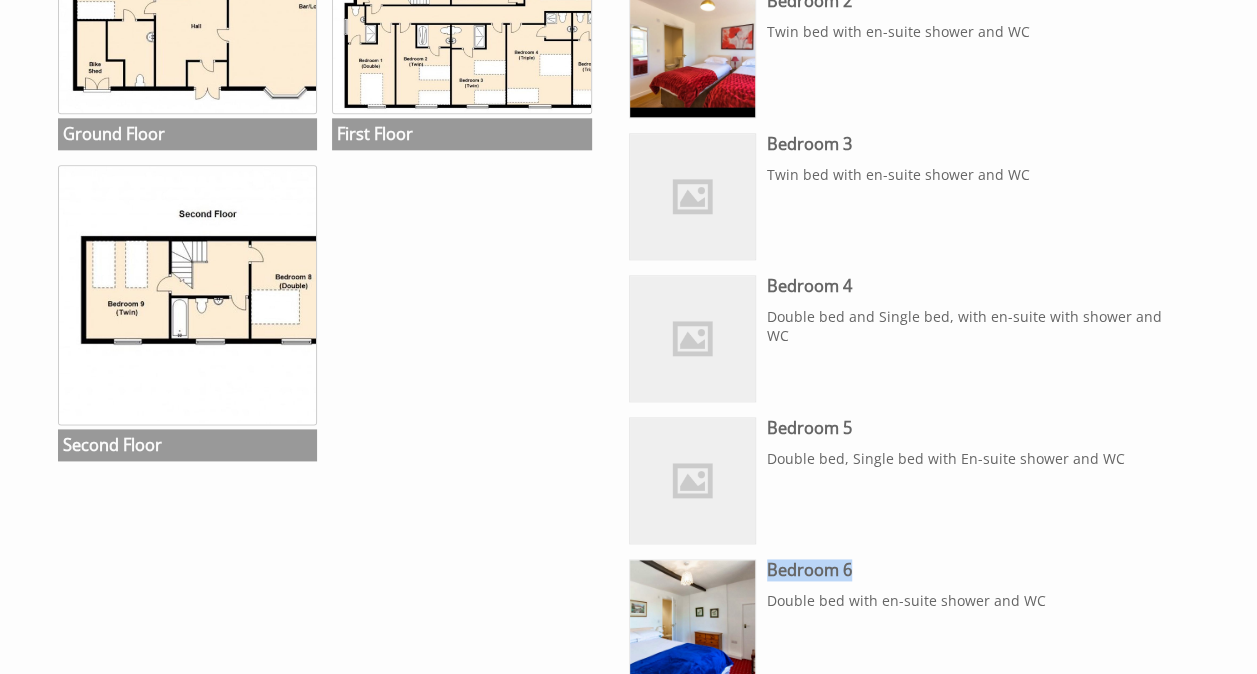 scroll, scrollTop: 1100, scrollLeft: 0, axis: vertical 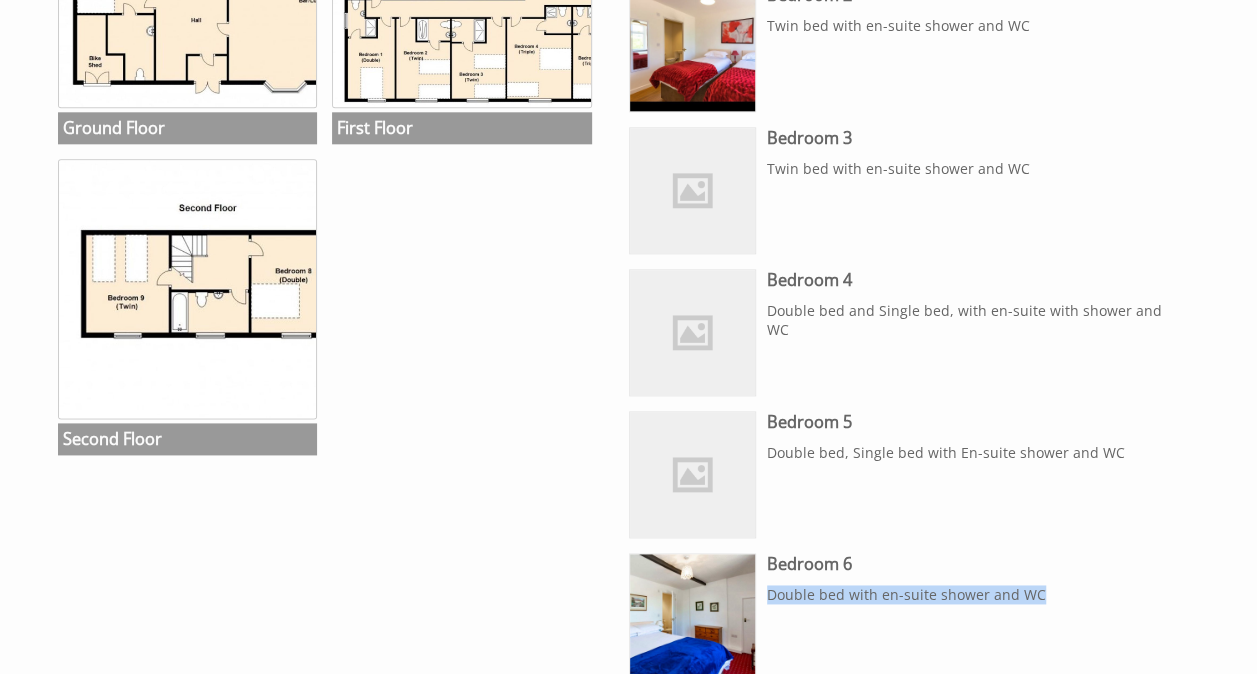 drag, startPoint x: 1045, startPoint y: 595, endPoint x: 760, endPoint y: 590, distance: 285.04385 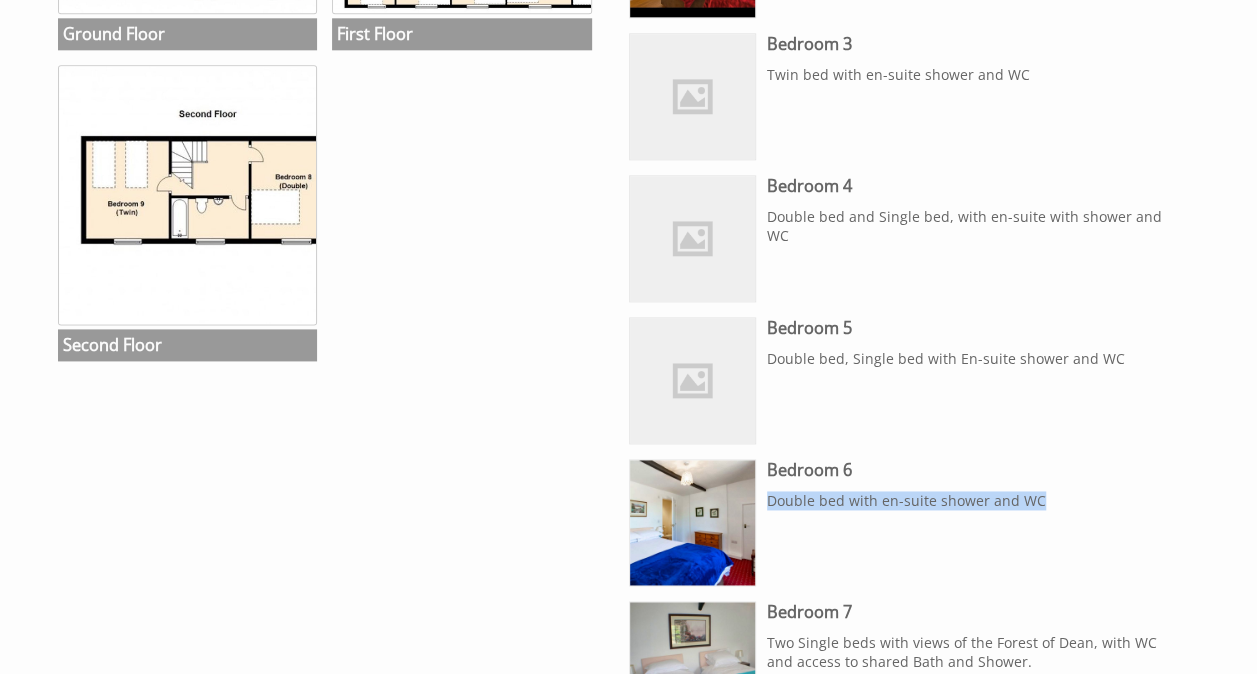 scroll, scrollTop: 1400, scrollLeft: 0, axis: vertical 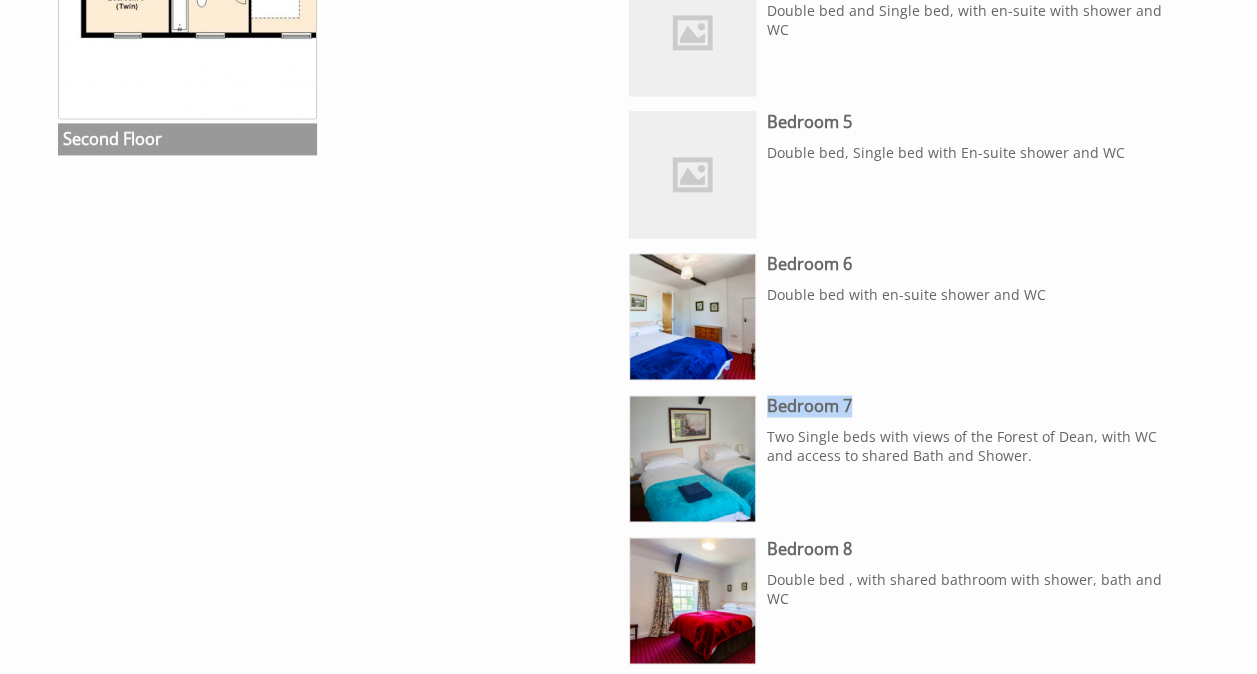 drag, startPoint x: 858, startPoint y: 405, endPoint x: 758, endPoint y: 404, distance: 100.005 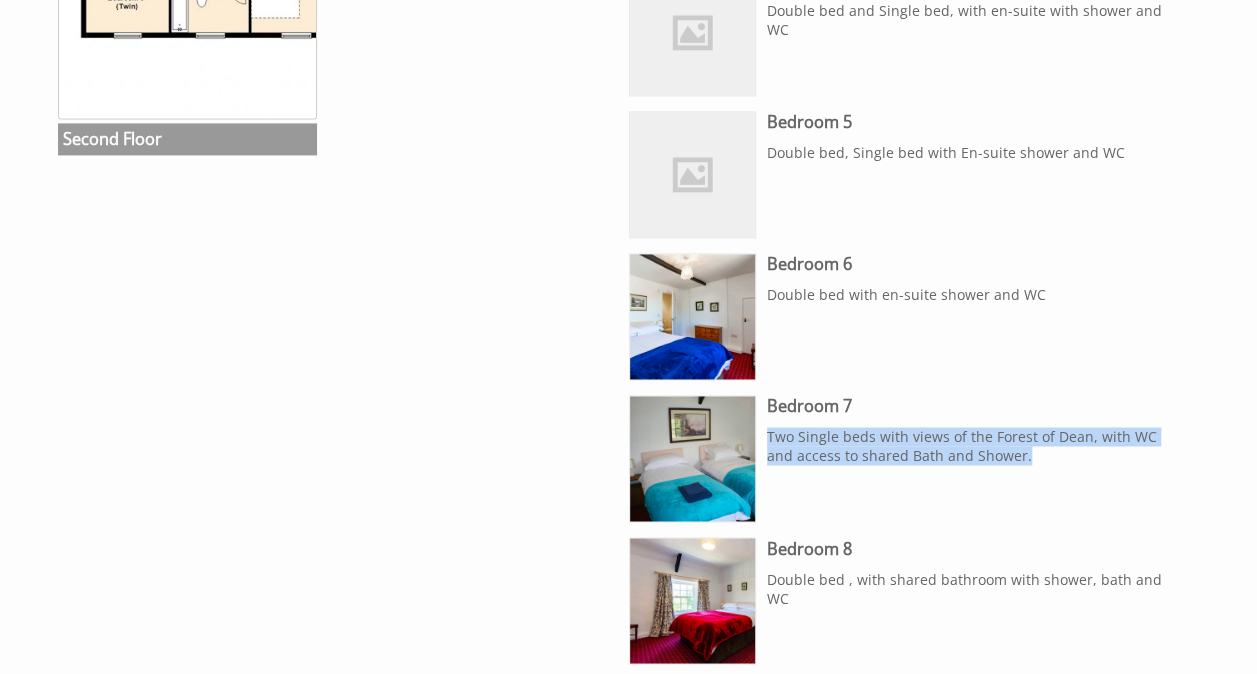 drag, startPoint x: 1062, startPoint y: 449, endPoint x: 769, endPoint y: 438, distance: 293.20642 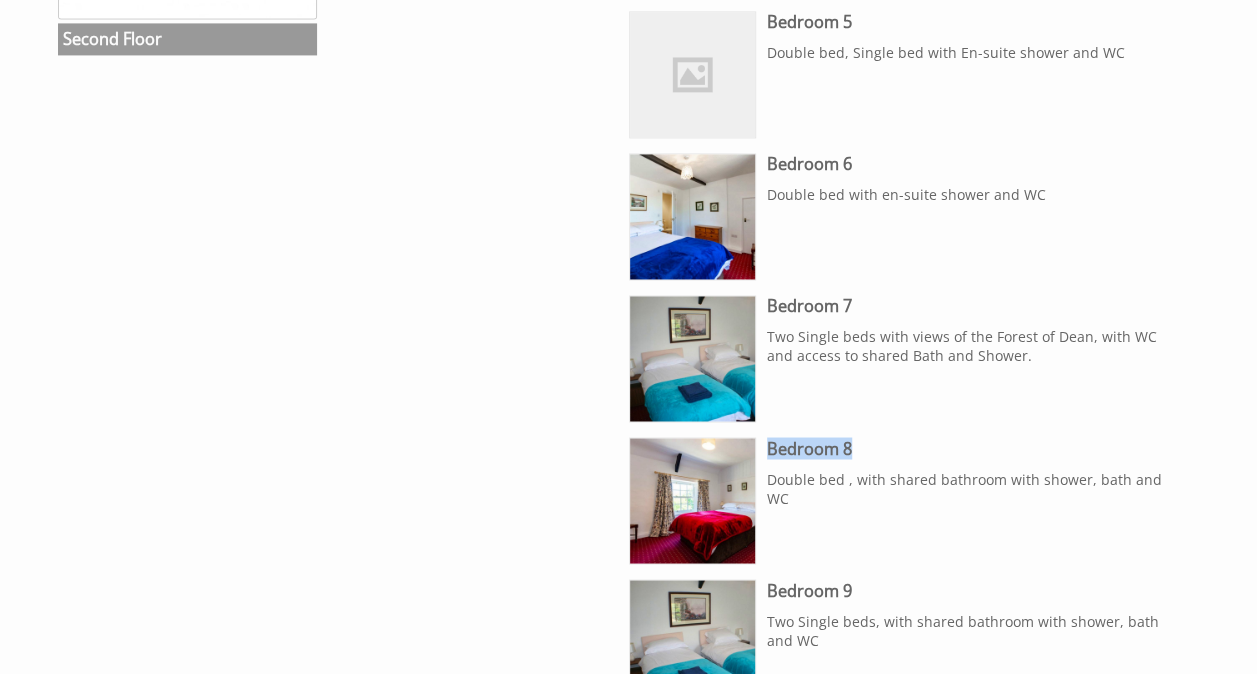 drag, startPoint x: 862, startPoint y: 444, endPoint x: 766, endPoint y: 440, distance: 96.0833 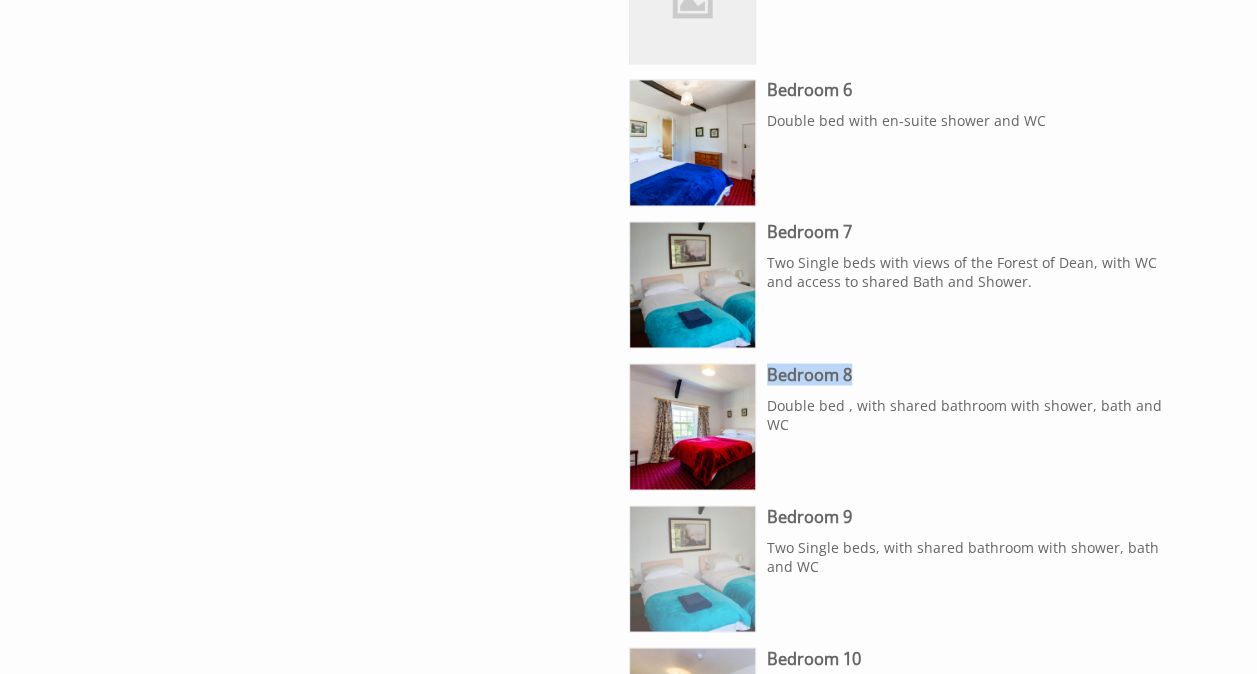 scroll, scrollTop: 1600, scrollLeft: 0, axis: vertical 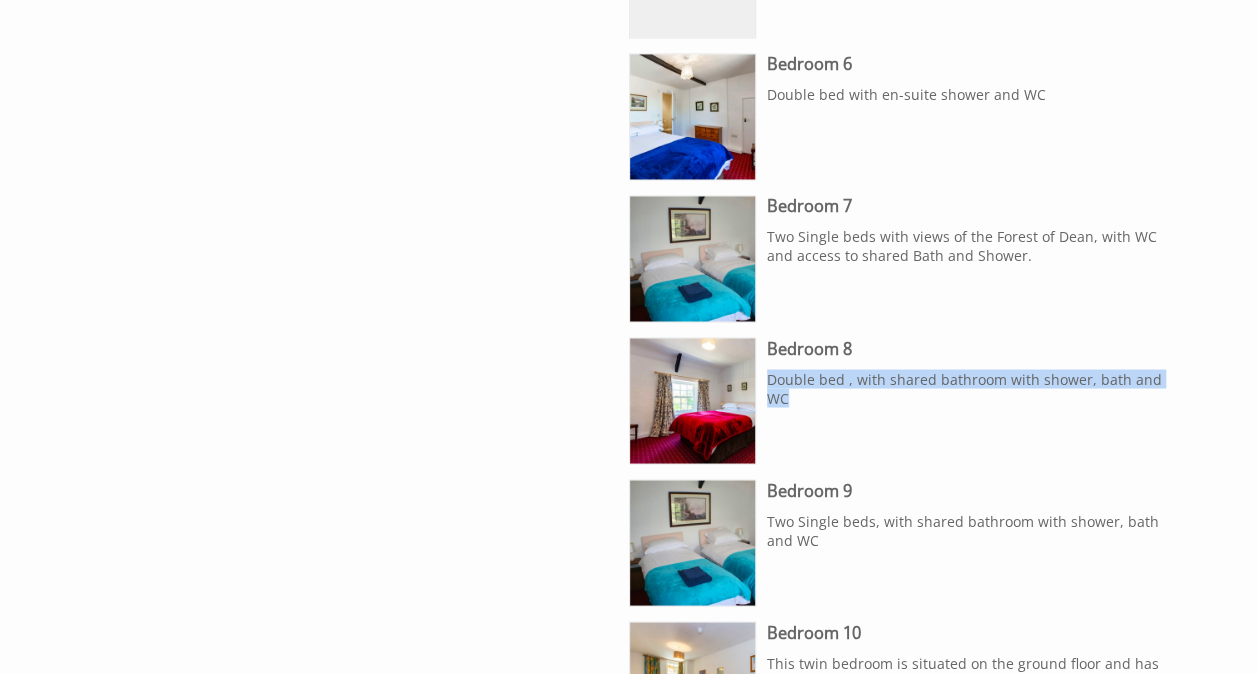 drag, startPoint x: 1182, startPoint y: 376, endPoint x: 767, endPoint y: 381, distance: 415.03012 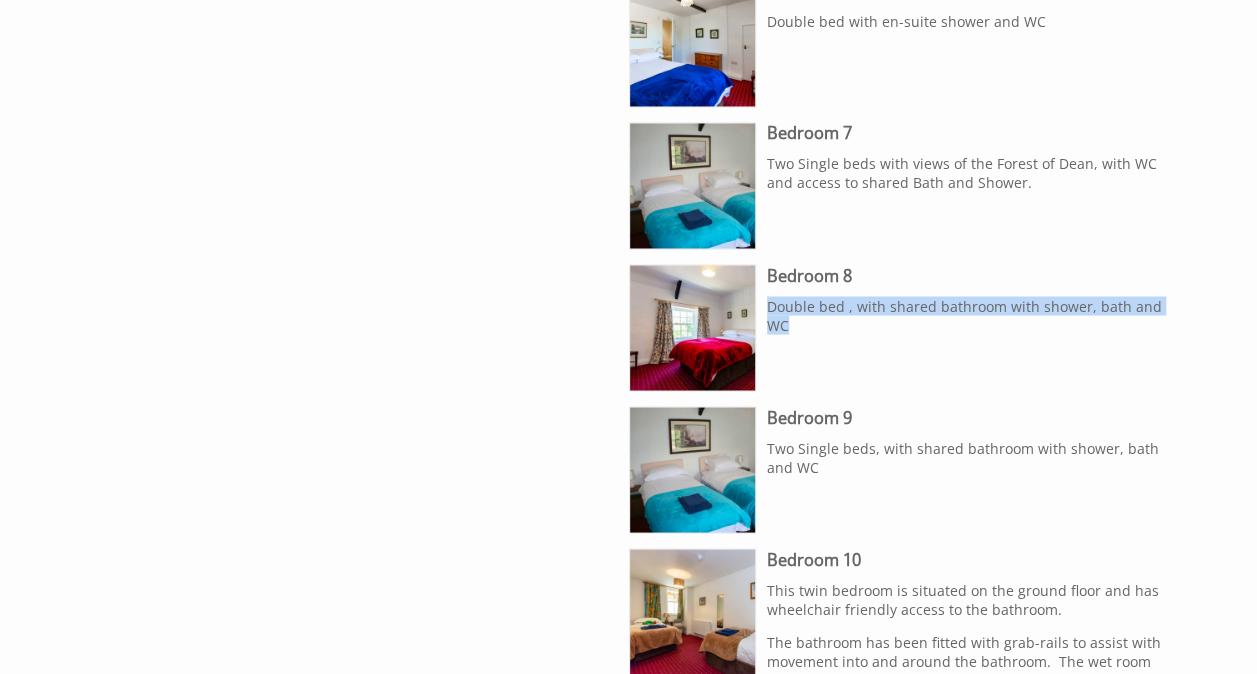scroll, scrollTop: 1700, scrollLeft: 0, axis: vertical 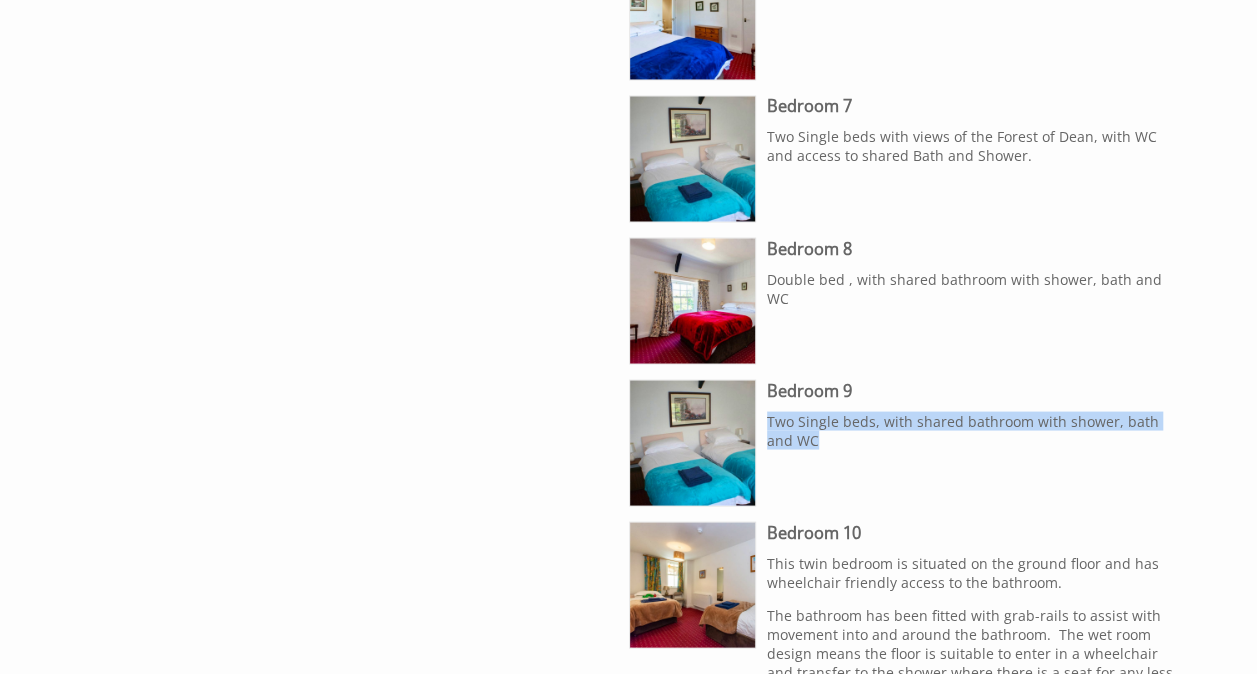 drag, startPoint x: 814, startPoint y: 428, endPoint x: 765, endPoint y: 413, distance: 51.24451 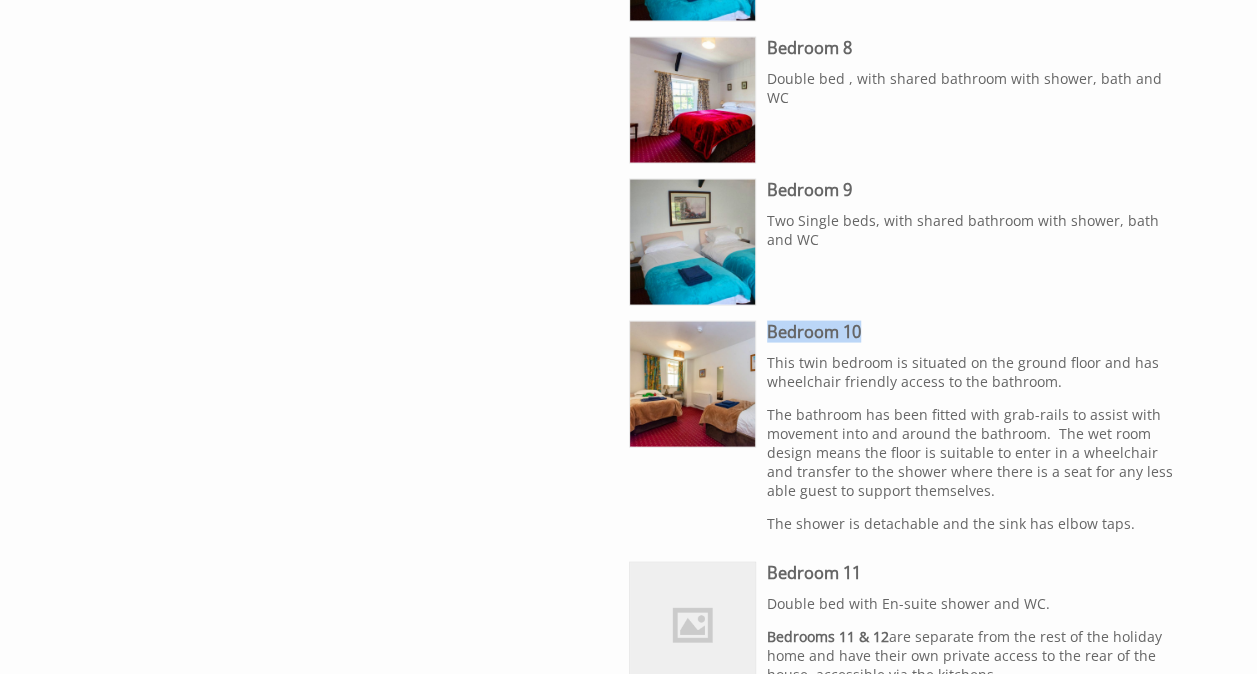 drag, startPoint x: 833, startPoint y: 328, endPoint x: 762, endPoint y: 326, distance: 71.02816 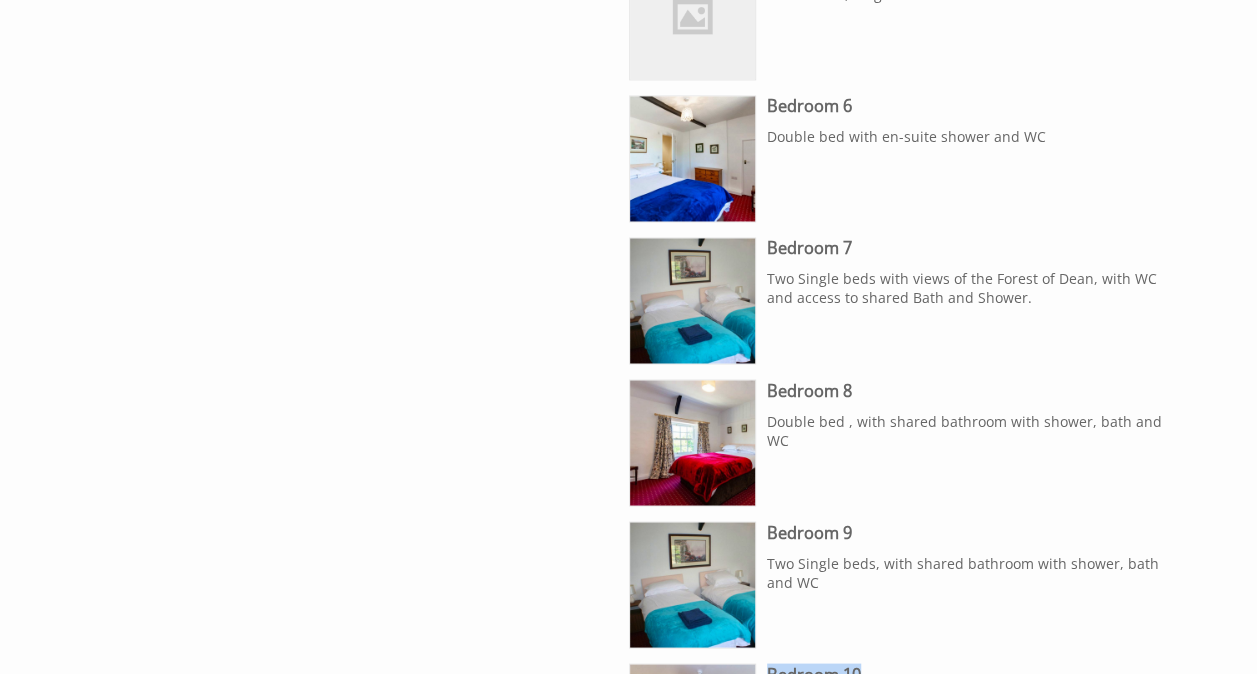 scroll, scrollTop: 1600, scrollLeft: 0, axis: vertical 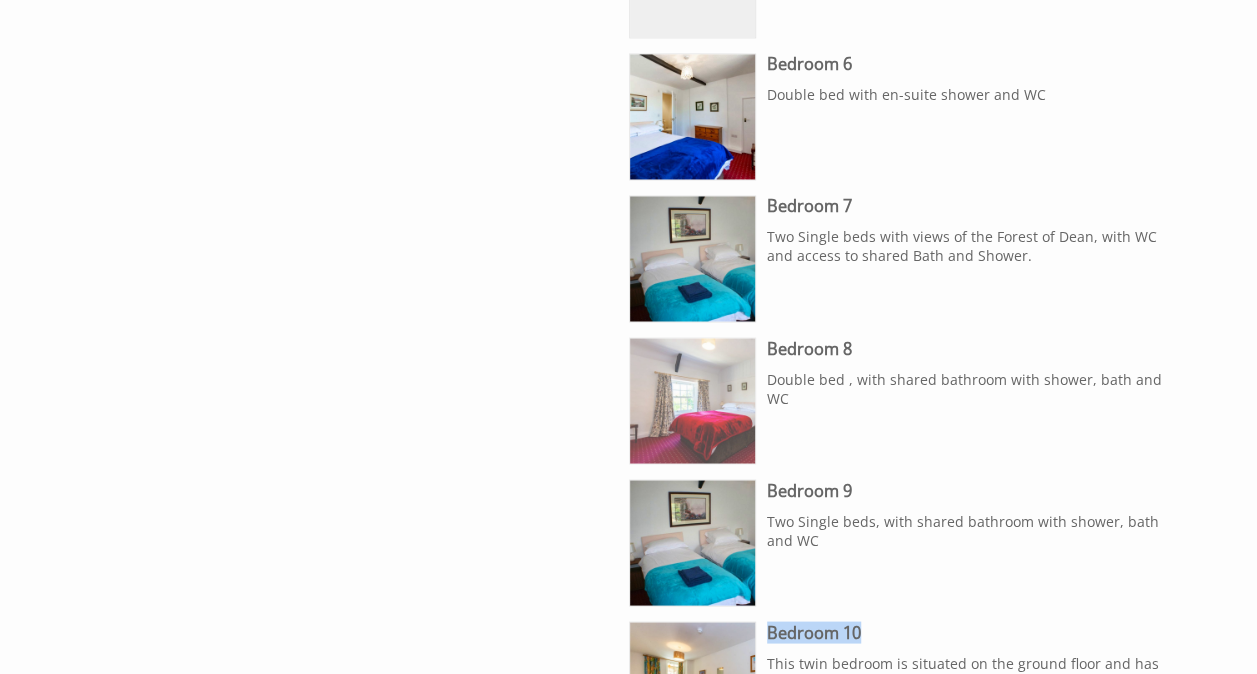 click at bounding box center (692, 400) 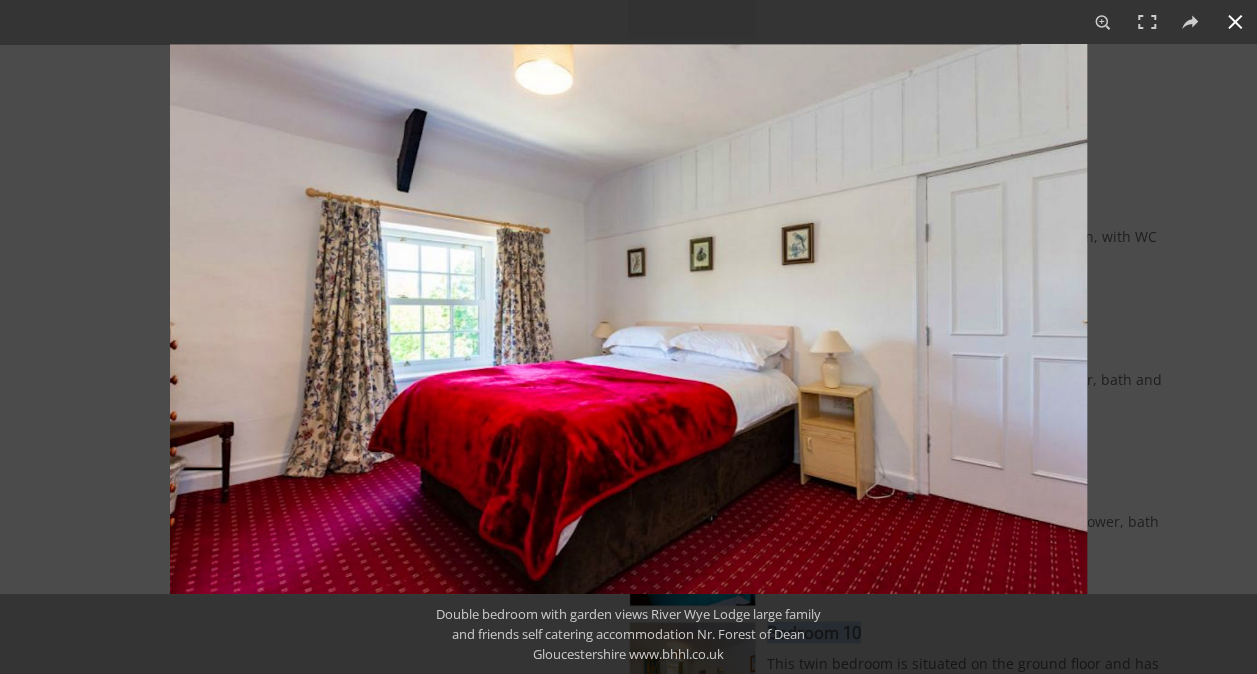 click at bounding box center [798, 381] 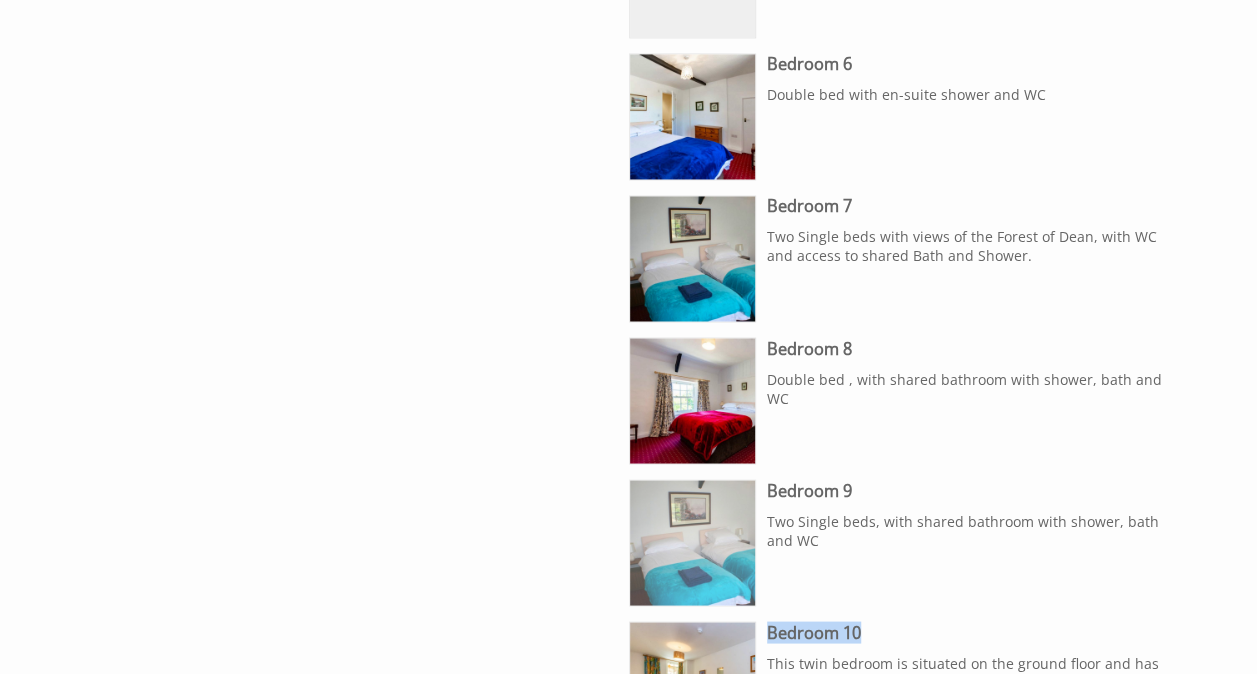 click at bounding box center [692, 542] 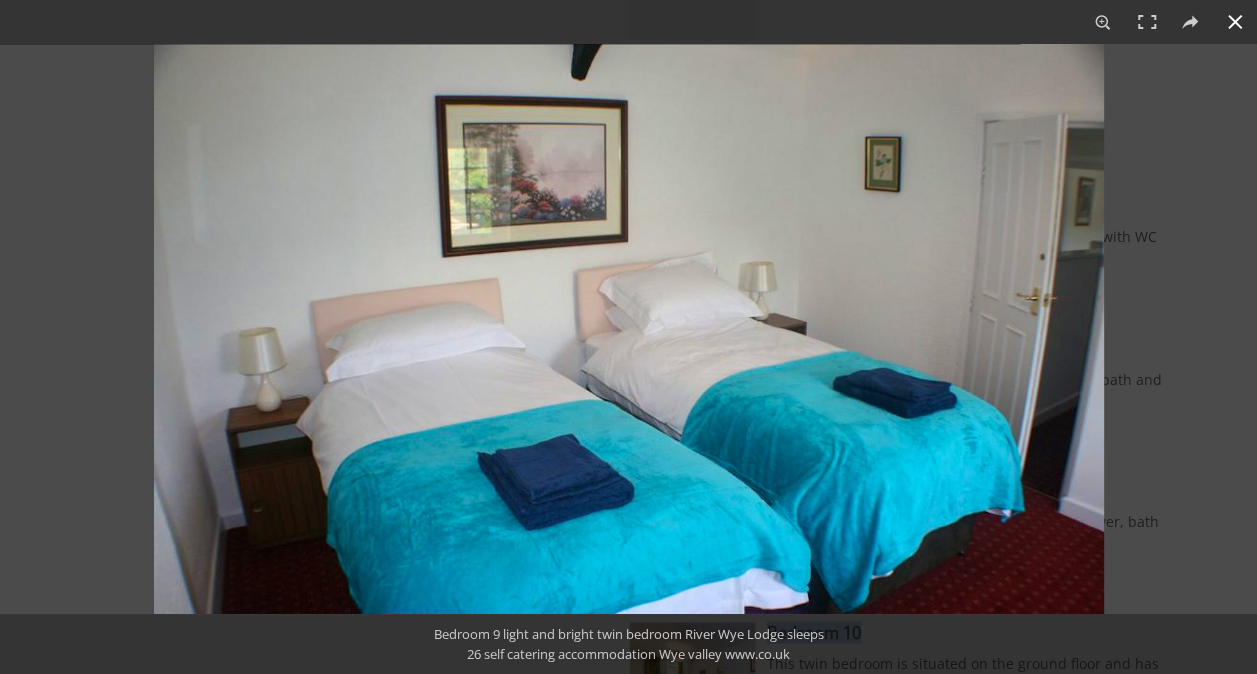 click at bounding box center (782, 381) 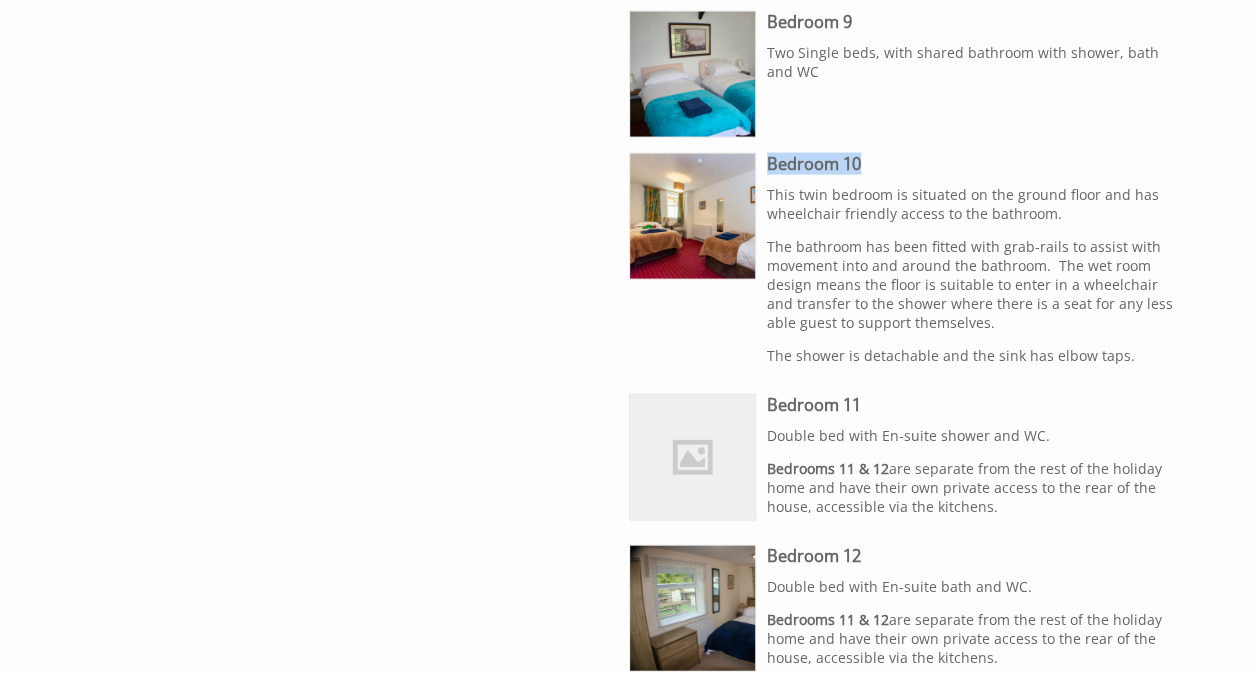 scroll, scrollTop: 2100, scrollLeft: 0, axis: vertical 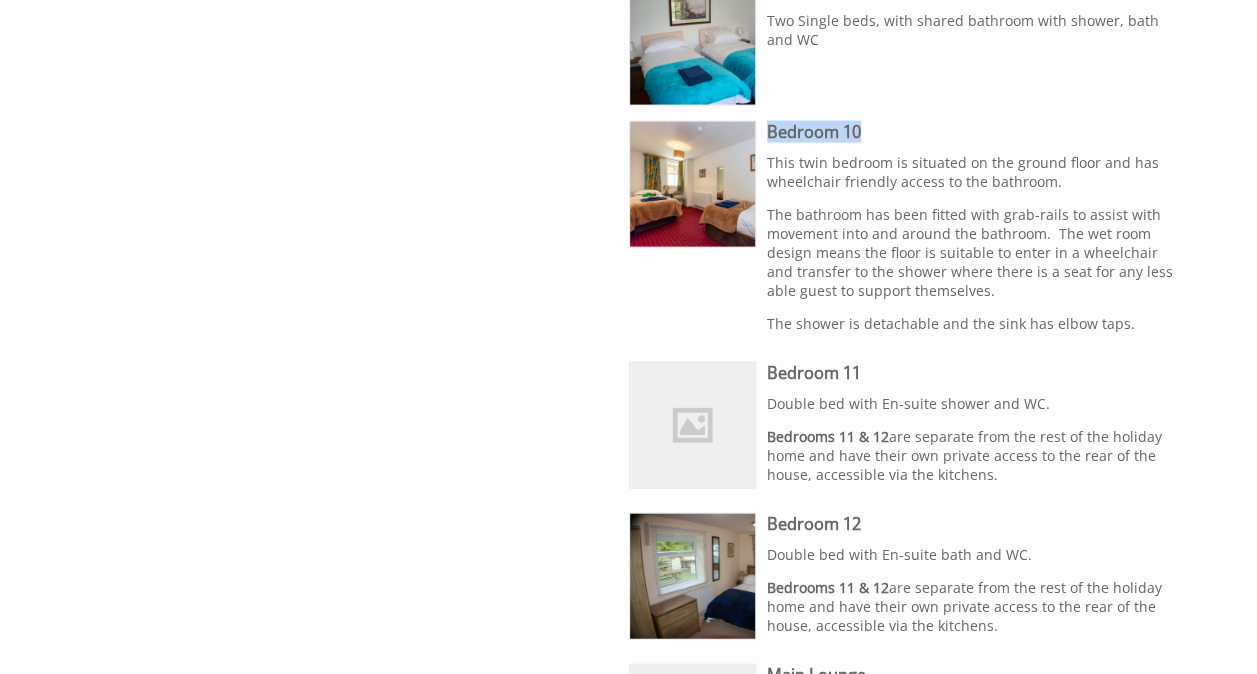 drag, startPoint x: 1022, startPoint y: 465, endPoint x: 894, endPoint y: 428, distance: 133.24039 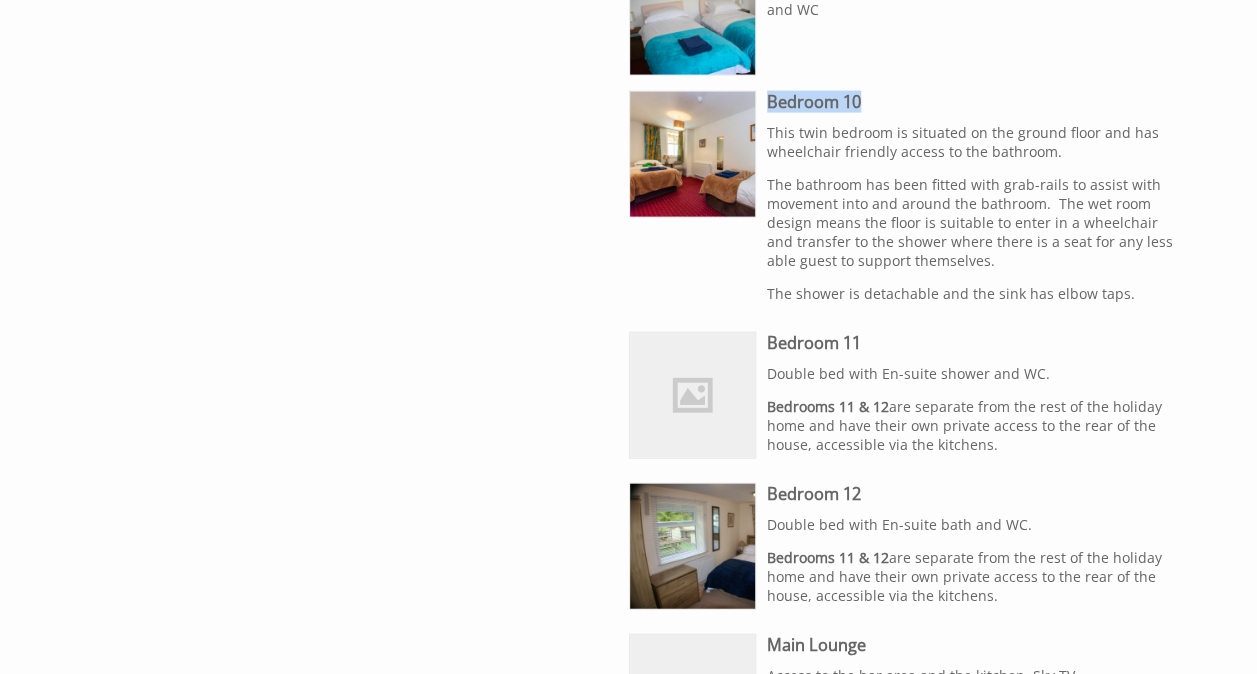 scroll, scrollTop: 2100, scrollLeft: 0, axis: vertical 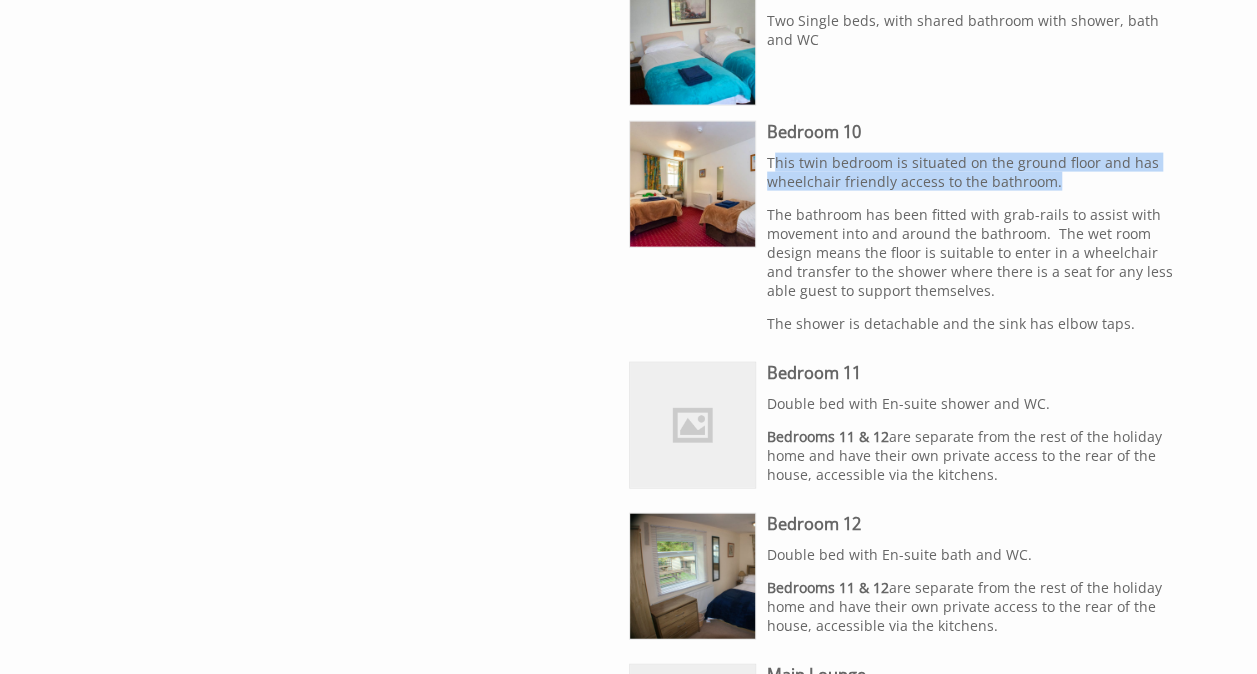 drag, startPoint x: 776, startPoint y: 159, endPoint x: 1069, endPoint y: 176, distance: 293.49277 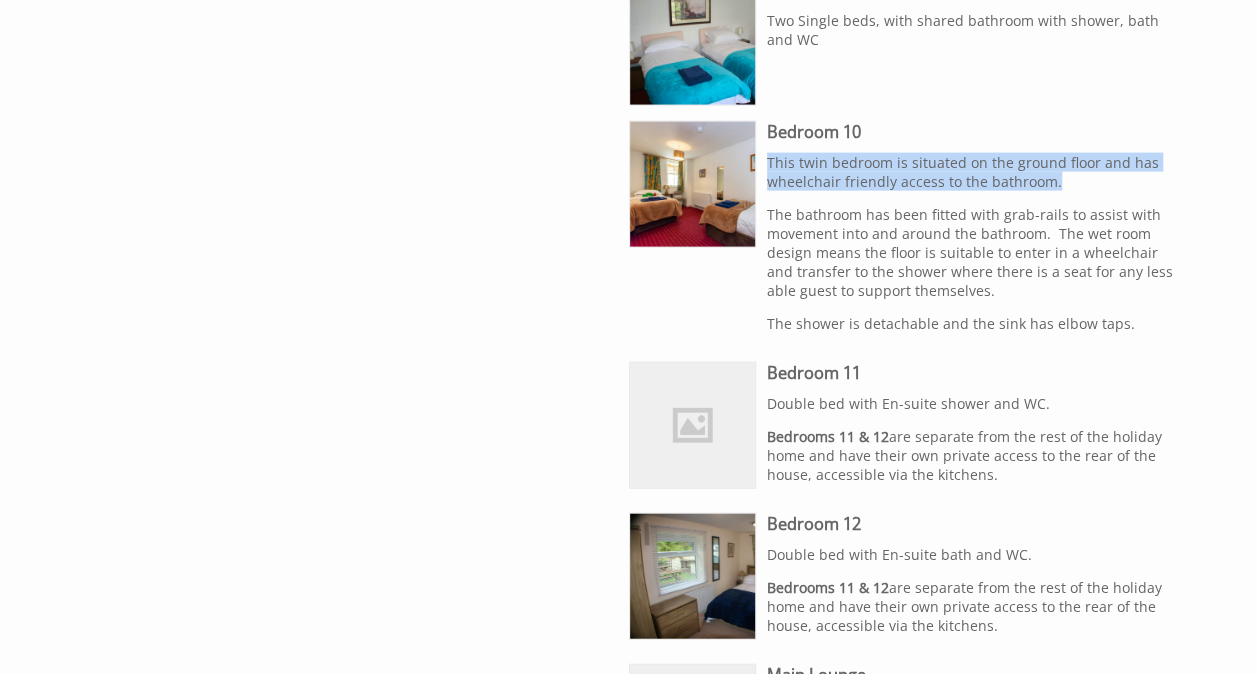 drag, startPoint x: 1066, startPoint y: 179, endPoint x: 760, endPoint y: 160, distance: 306.5893 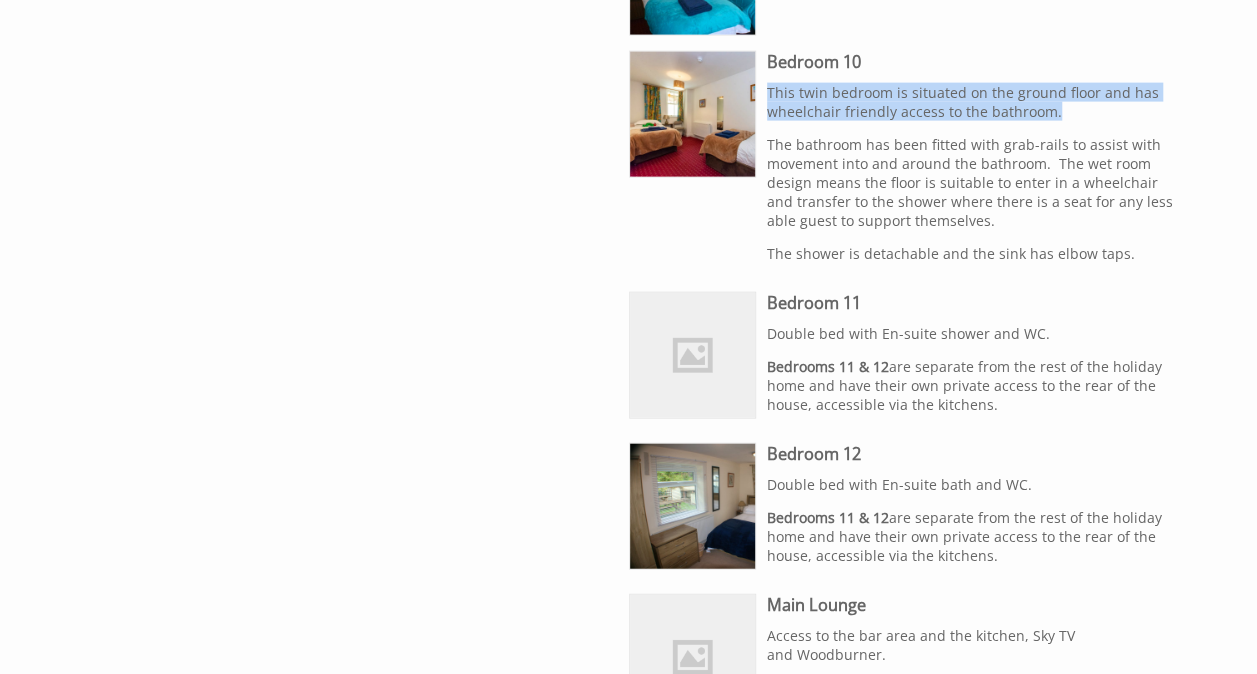 scroll, scrollTop: 2200, scrollLeft: 0, axis: vertical 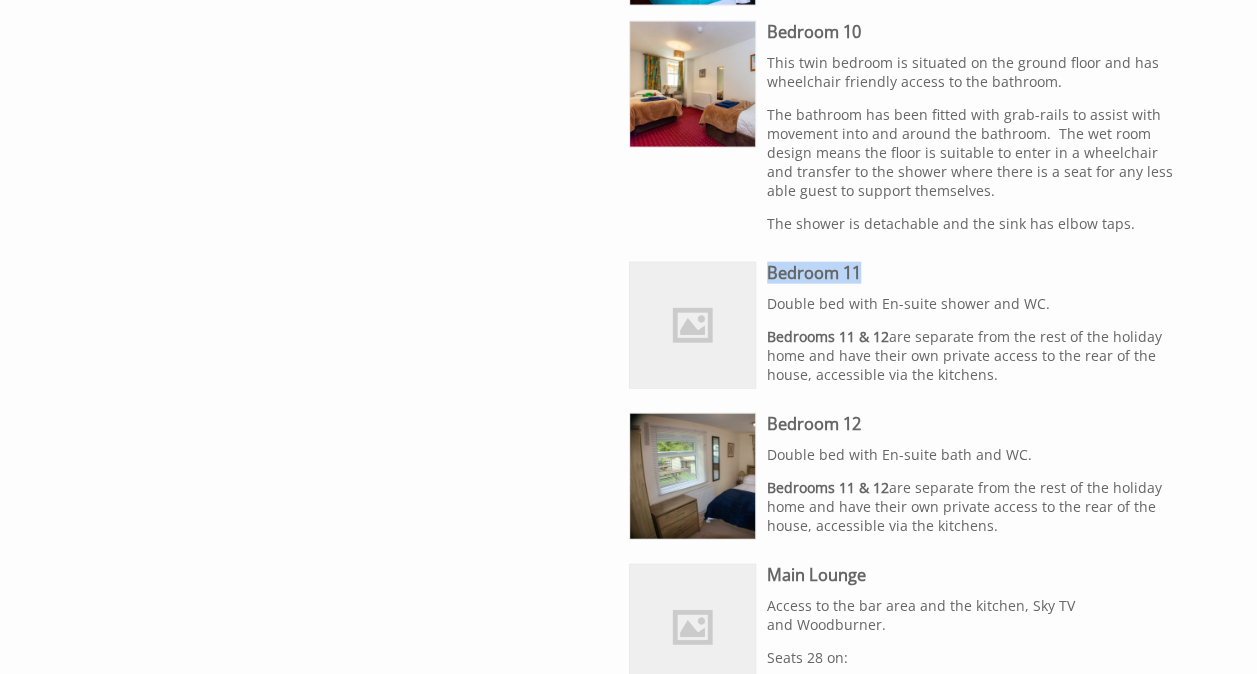 drag, startPoint x: 873, startPoint y: 272, endPoint x: 765, endPoint y: 276, distance: 108.07405 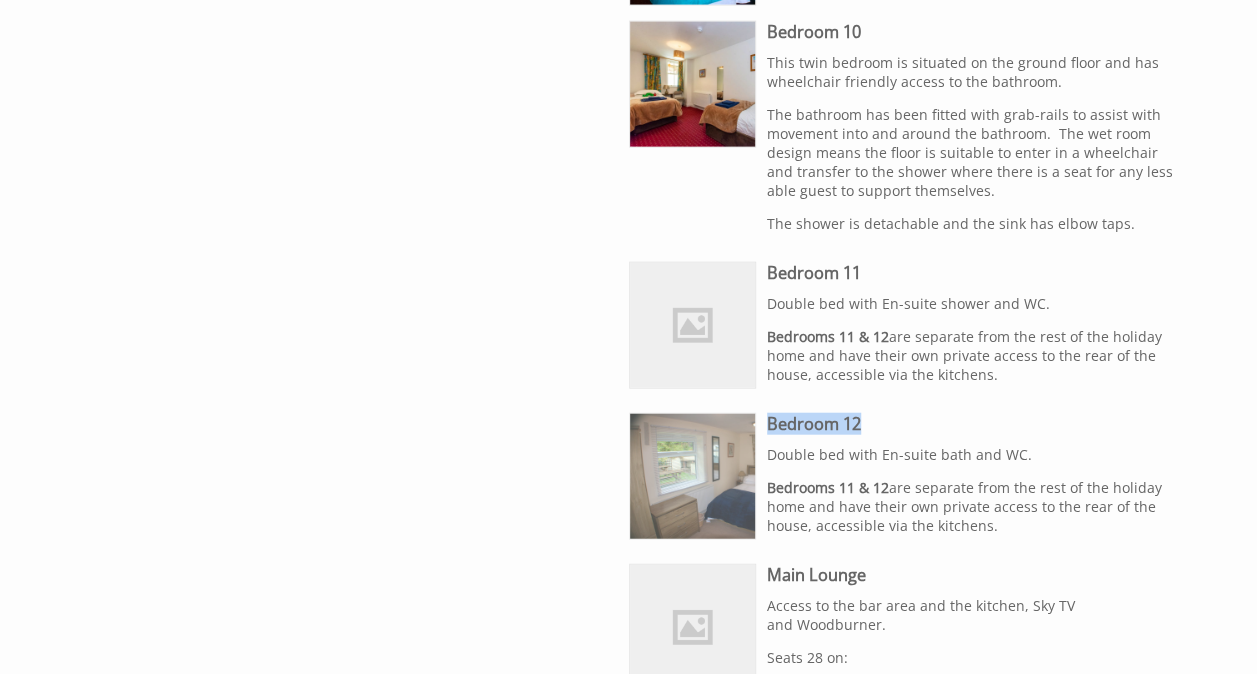 drag, startPoint x: 878, startPoint y: 414, endPoint x: 732, endPoint y: 421, distance: 146.16771 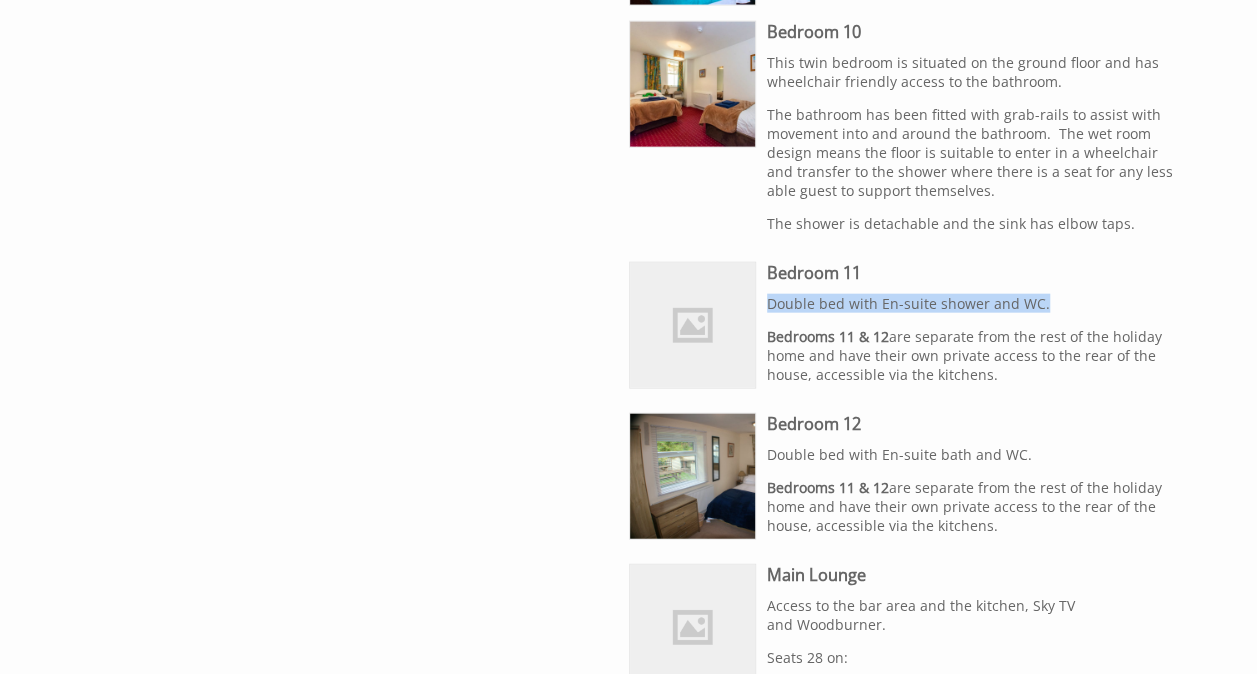 drag, startPoint x: 1040, startPoint y: 299, endPoint x: 764, endPoint y: 300, distance: 276.0018 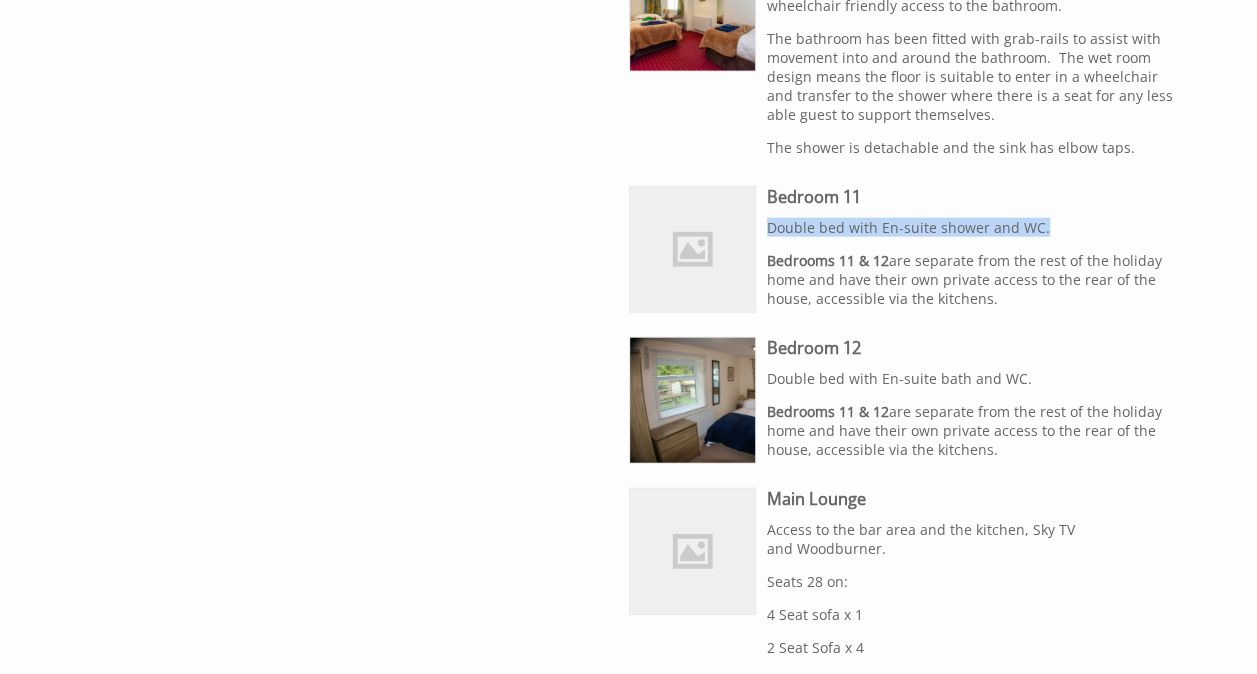 scroll, scrollTop: 2300, scrollLeft: 0, axis: vertical 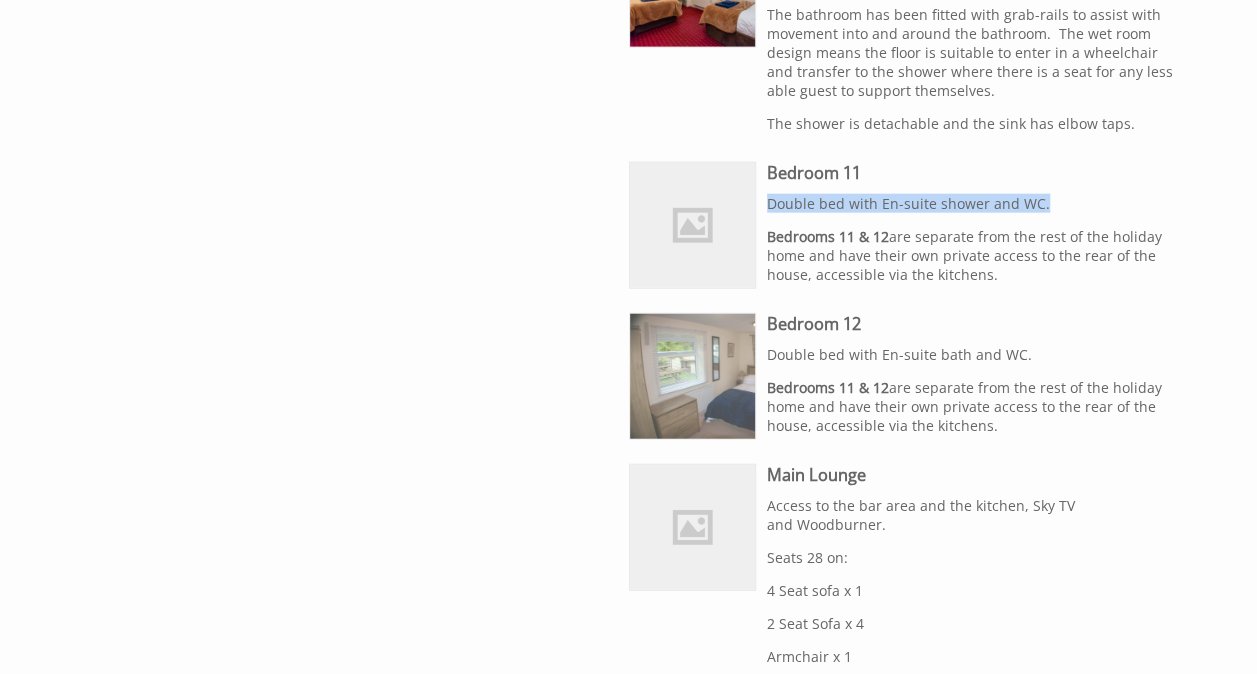 click at bounding box center (692, 376) 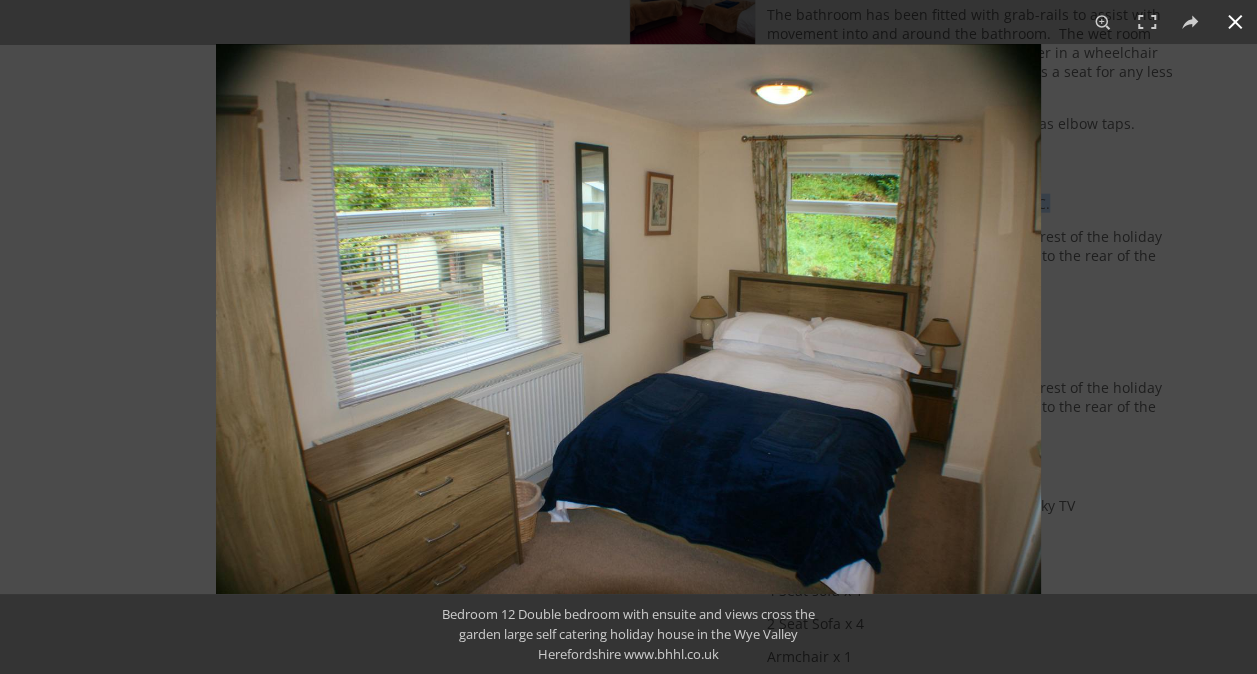 click at bounding box center [844, 381] 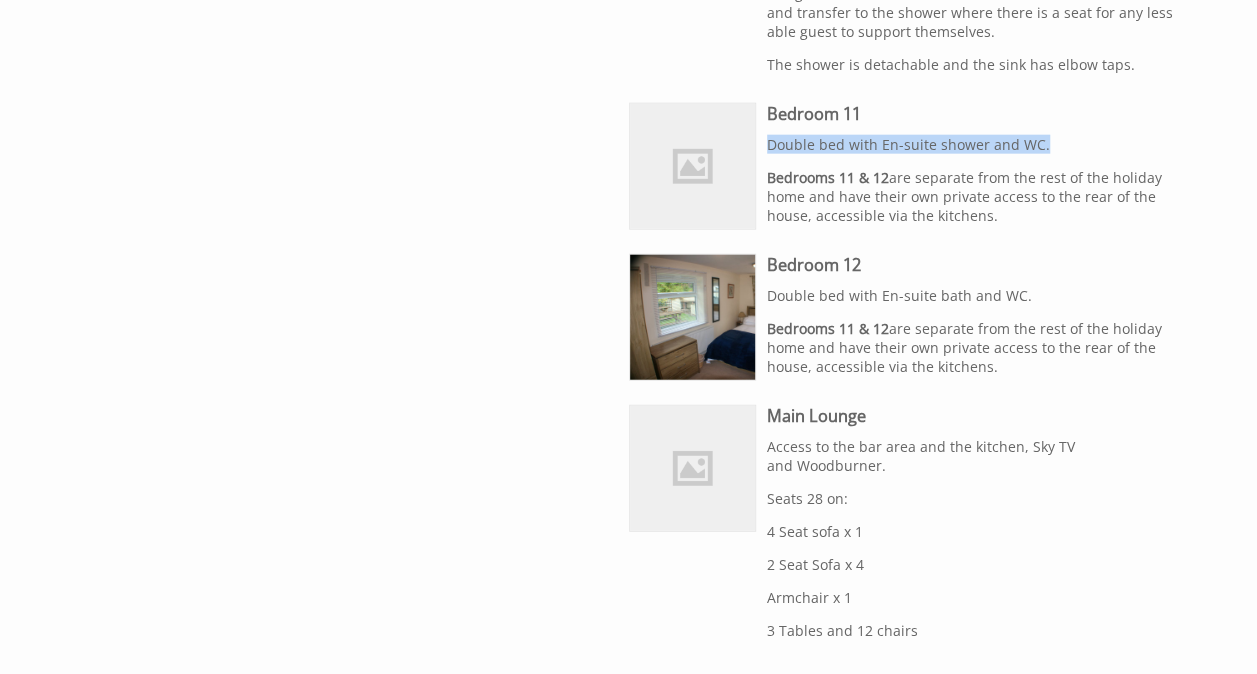 scroll, scrollTop: 2400, scrollLeft: 0, axis: vertical 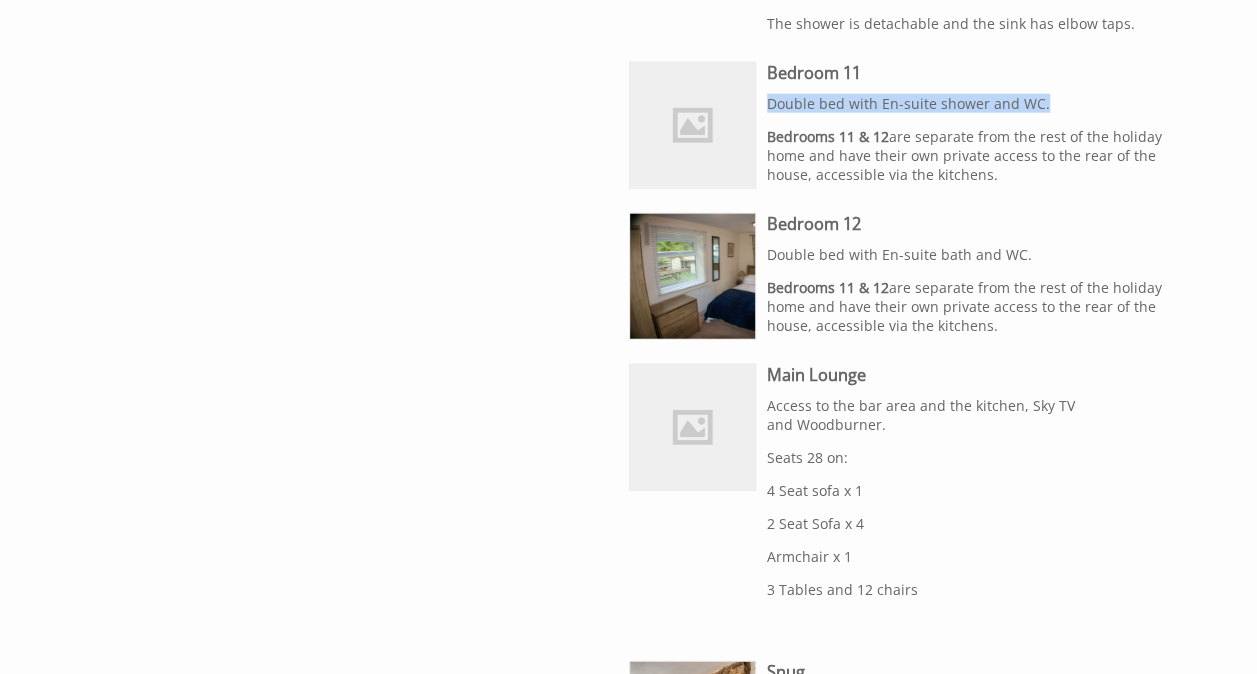 drag, startPoint x: 1002, startPoint y: 316, endPoint x: 766, endPoint y: 277, distance: 239.20076 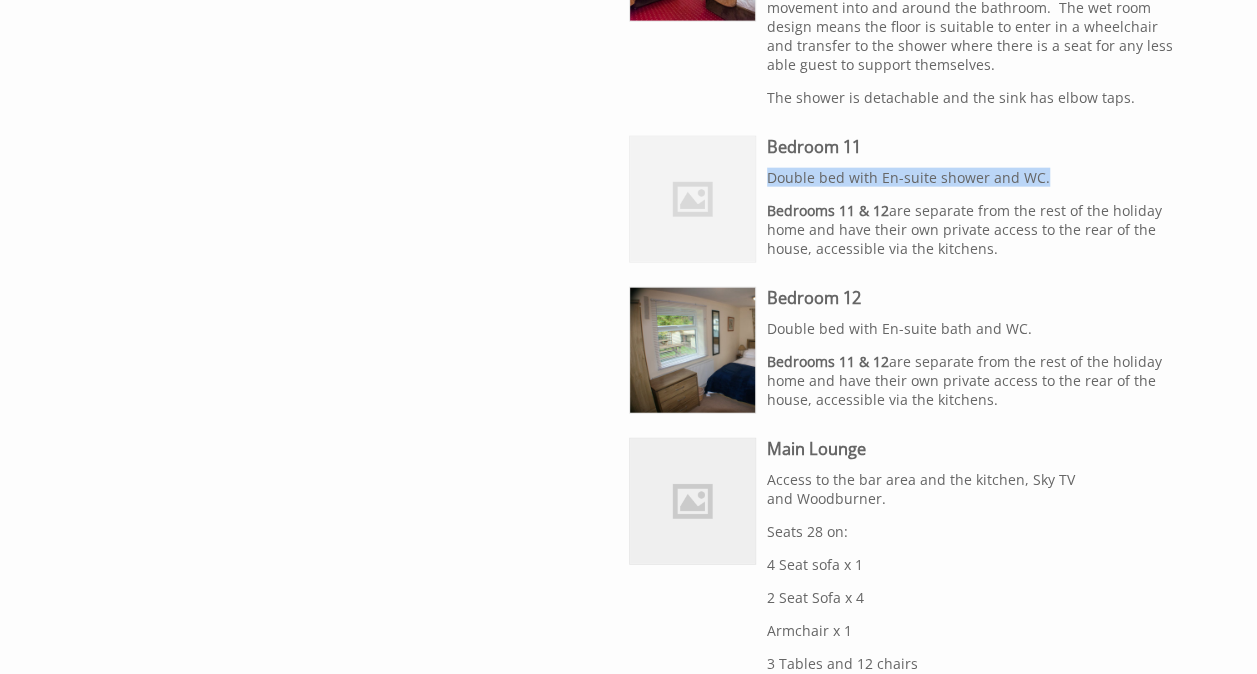 scroll, scrollTop: 2300, scrollLeft: 0, axis: vertical 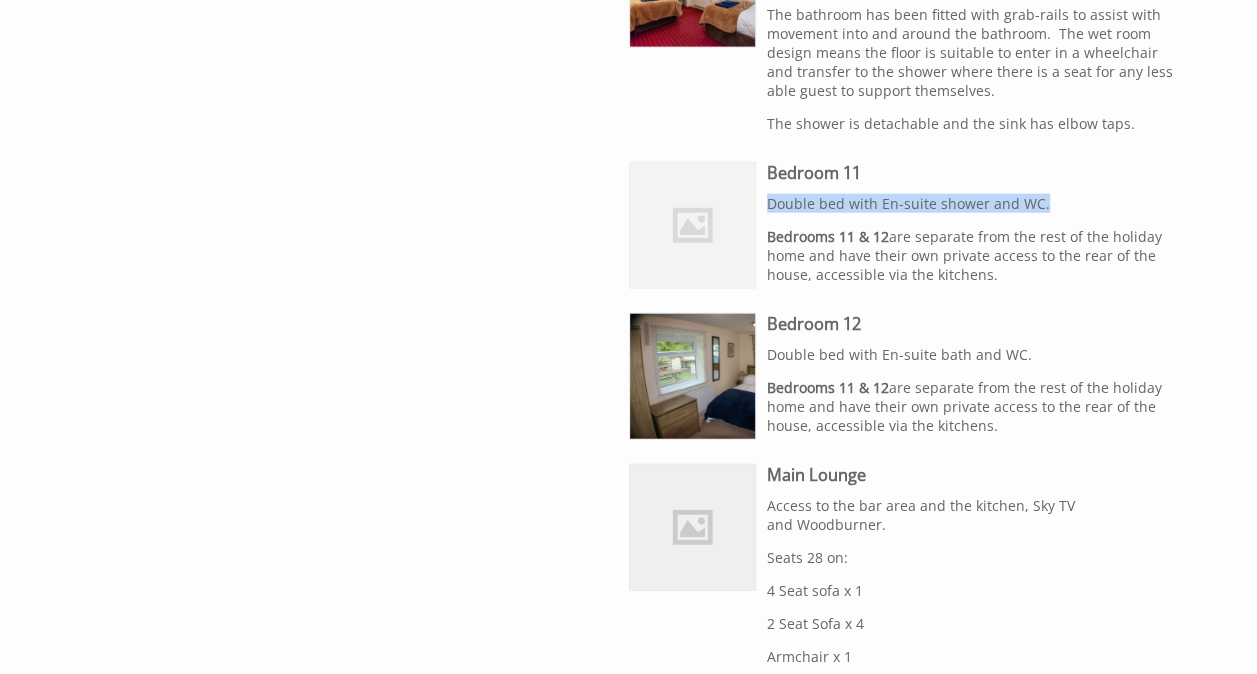click at bounding box center [692, 225] 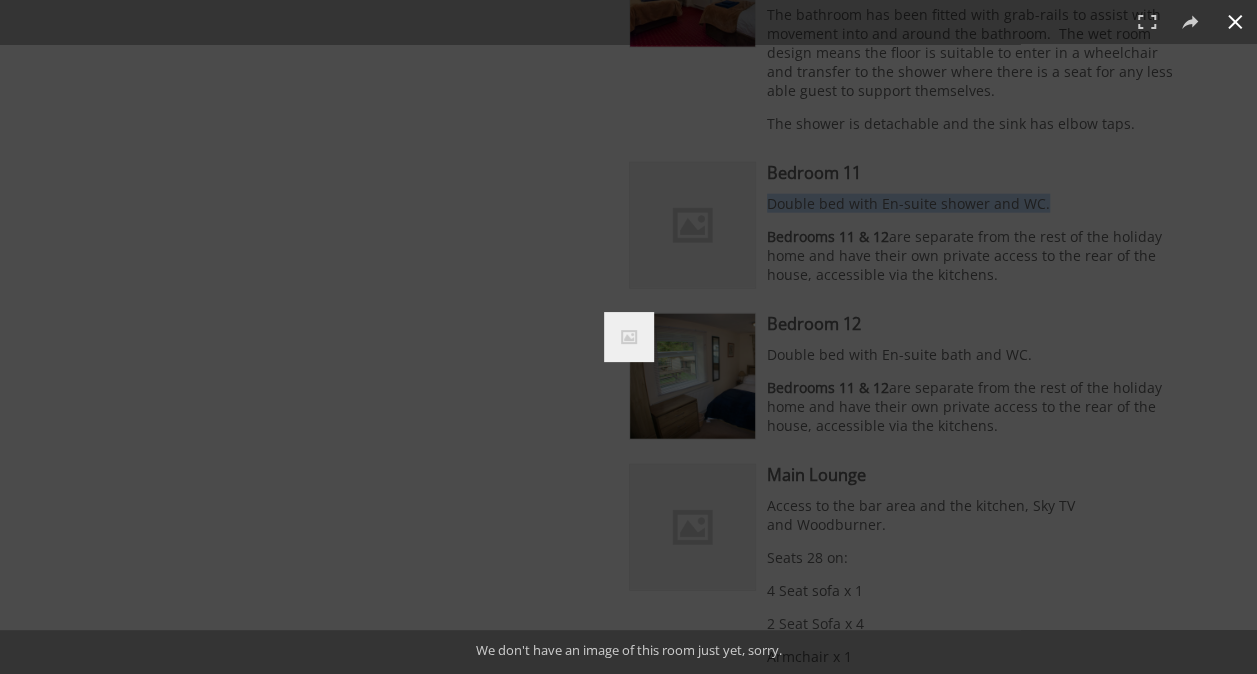 click at bounding box center (628, 337) 